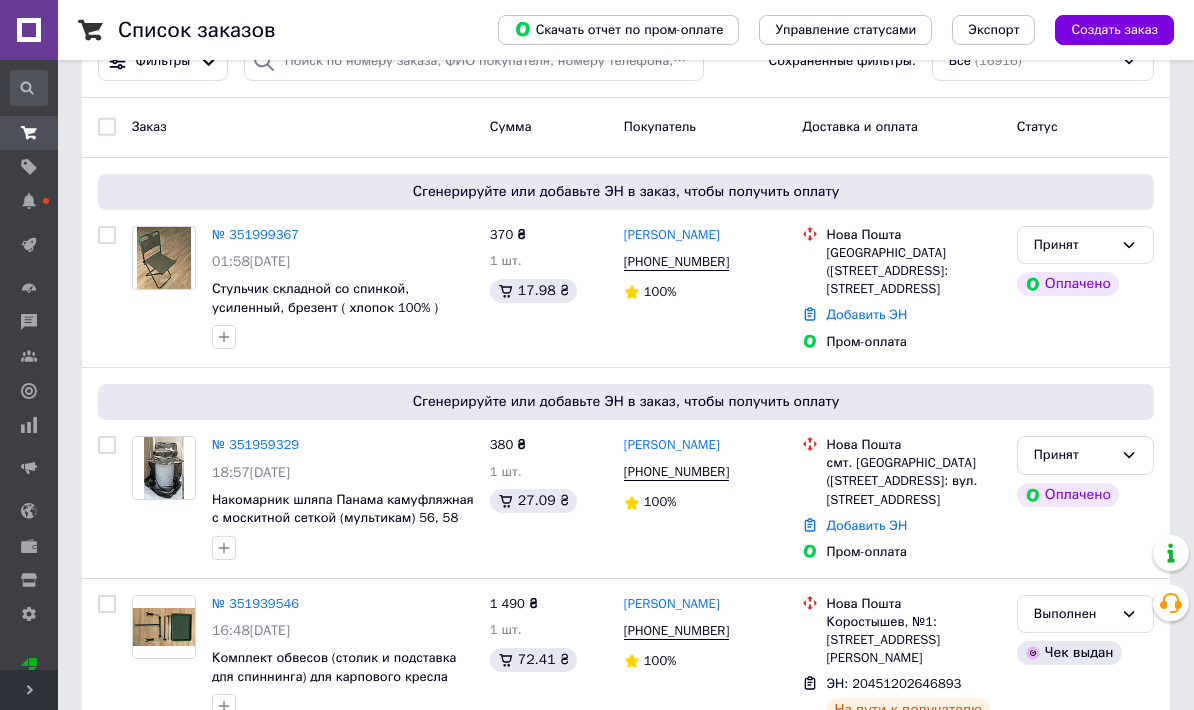 scroll, scrollTop: 0, scrollLeft: 0, axis: both 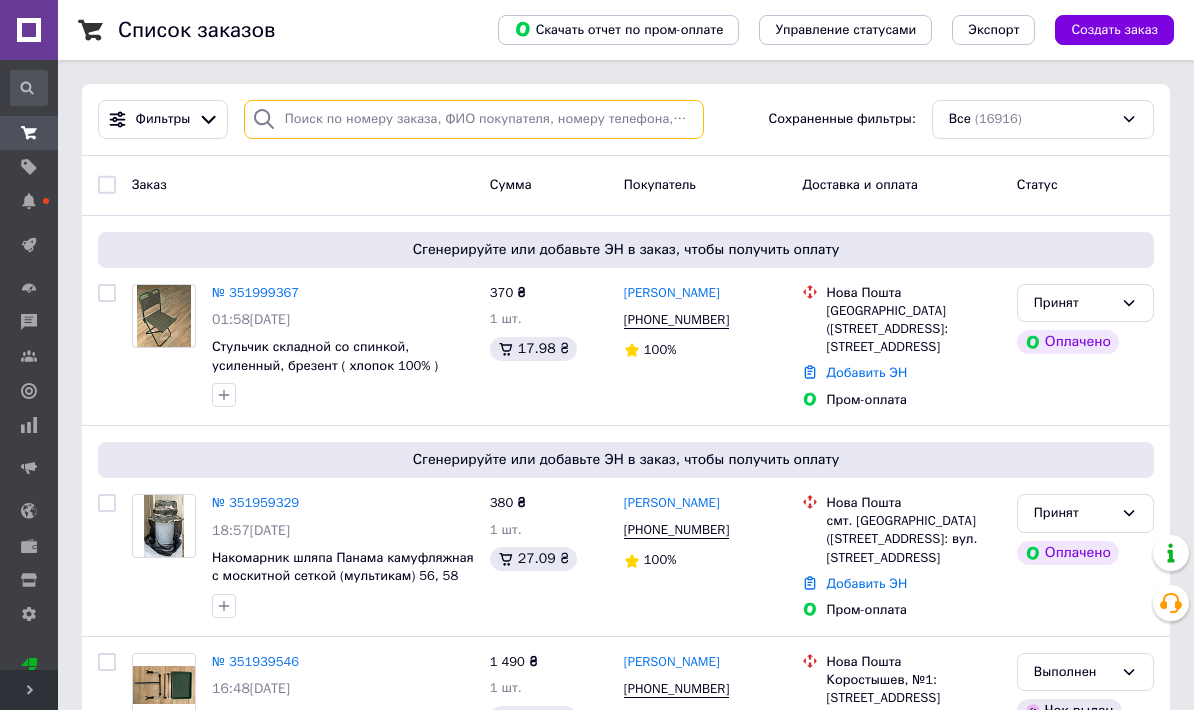 click at bounding box center [474, 119] 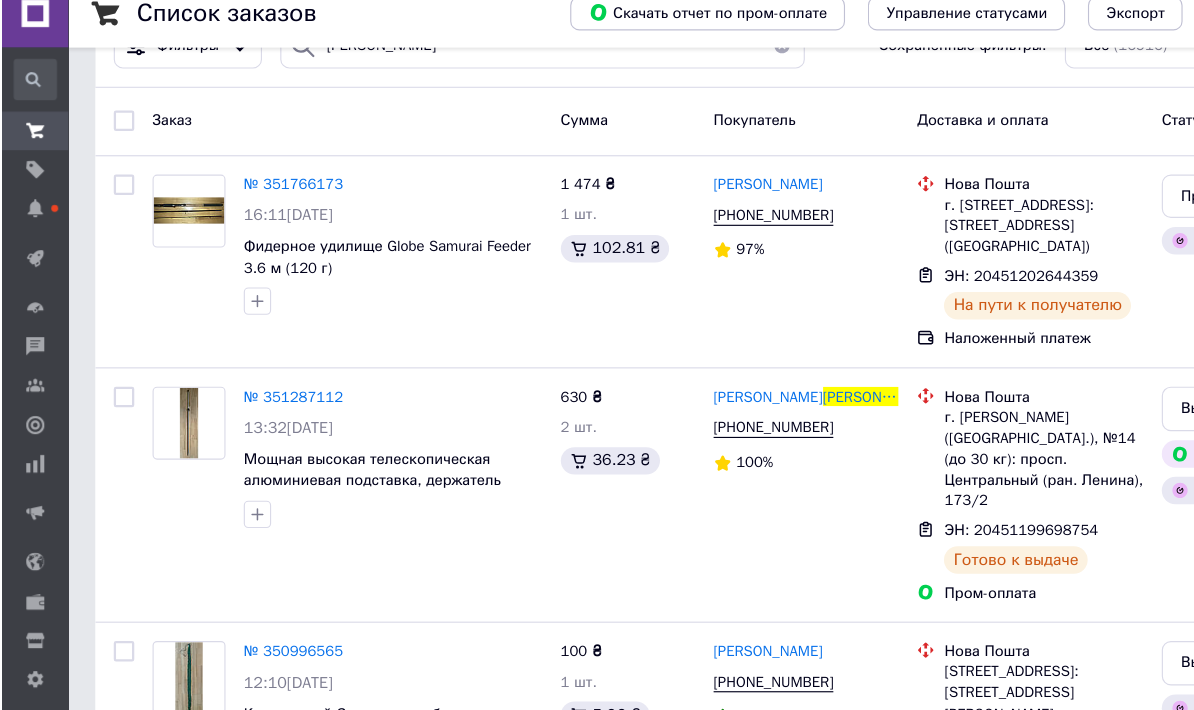 scroll, scrollTop: 0, scrollLeft: 0, axis: both 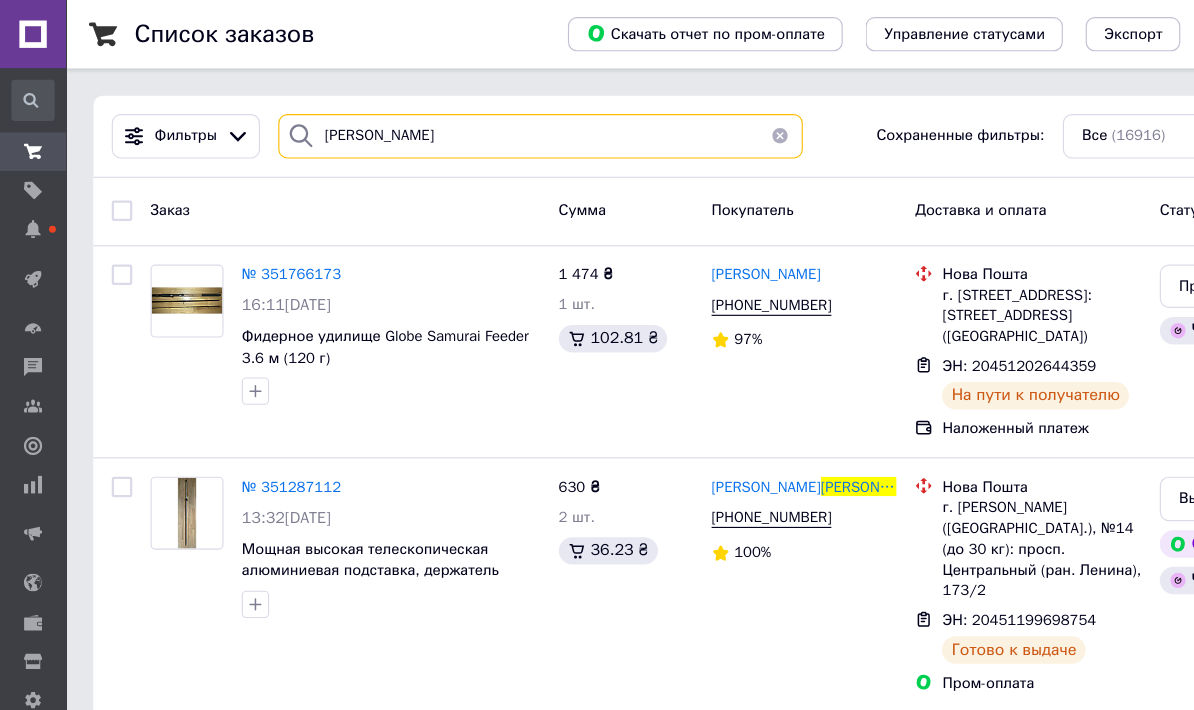 type on "[PERSON_NAME]" 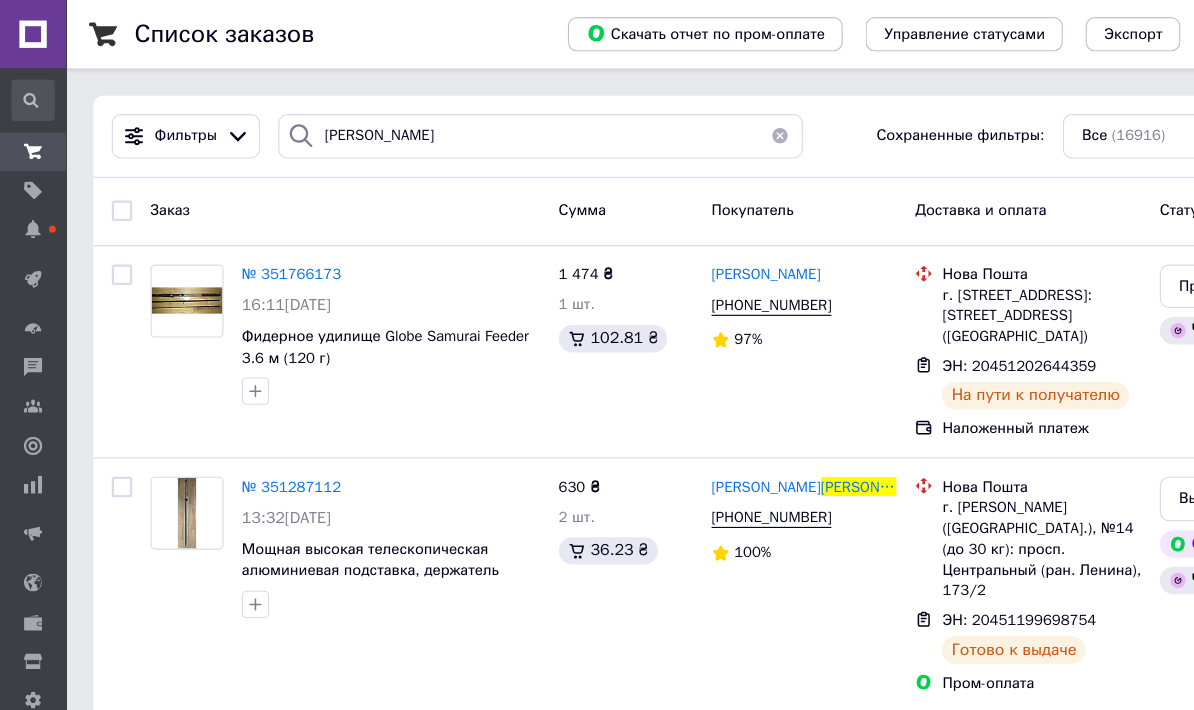 click at bounding box center [684, 119] 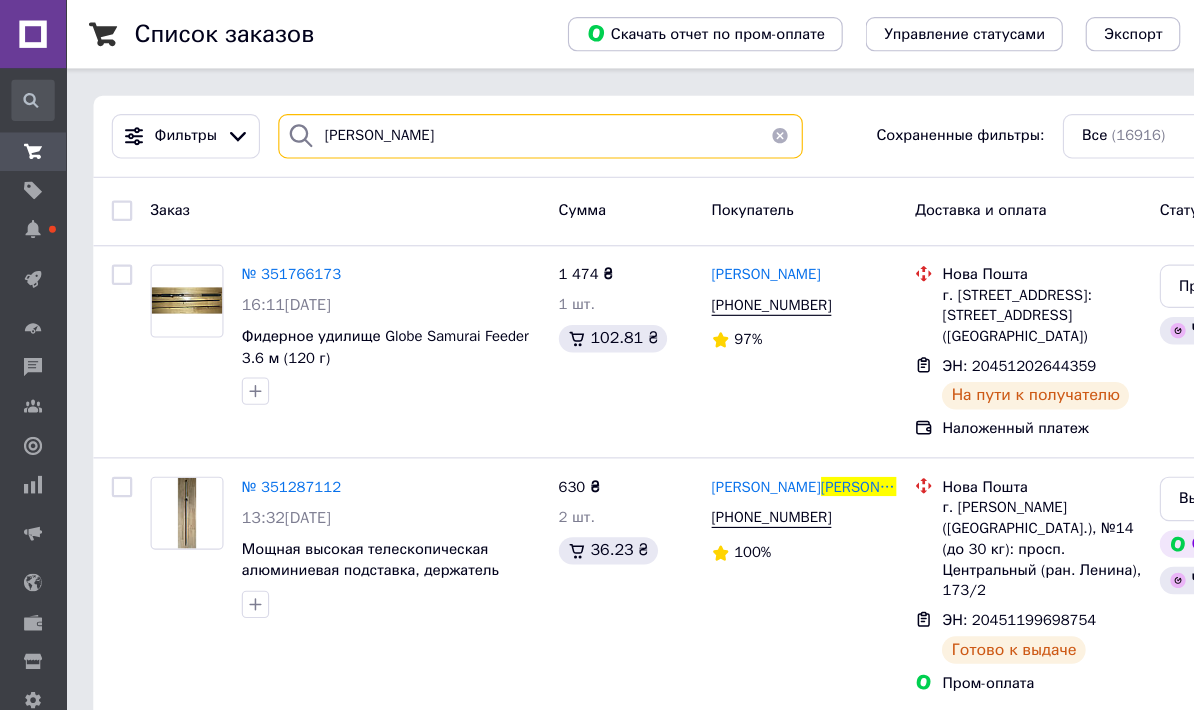 type 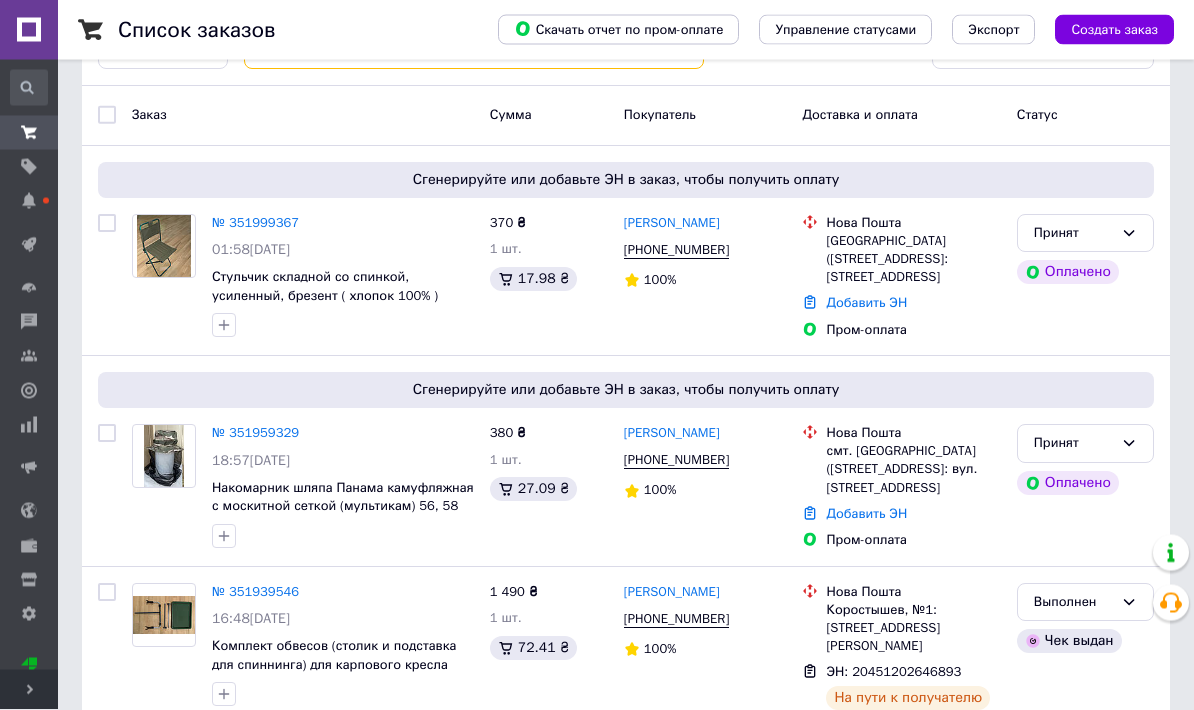 scroll, scrollTop: 70, scrollLeft: 0, axis: vertical 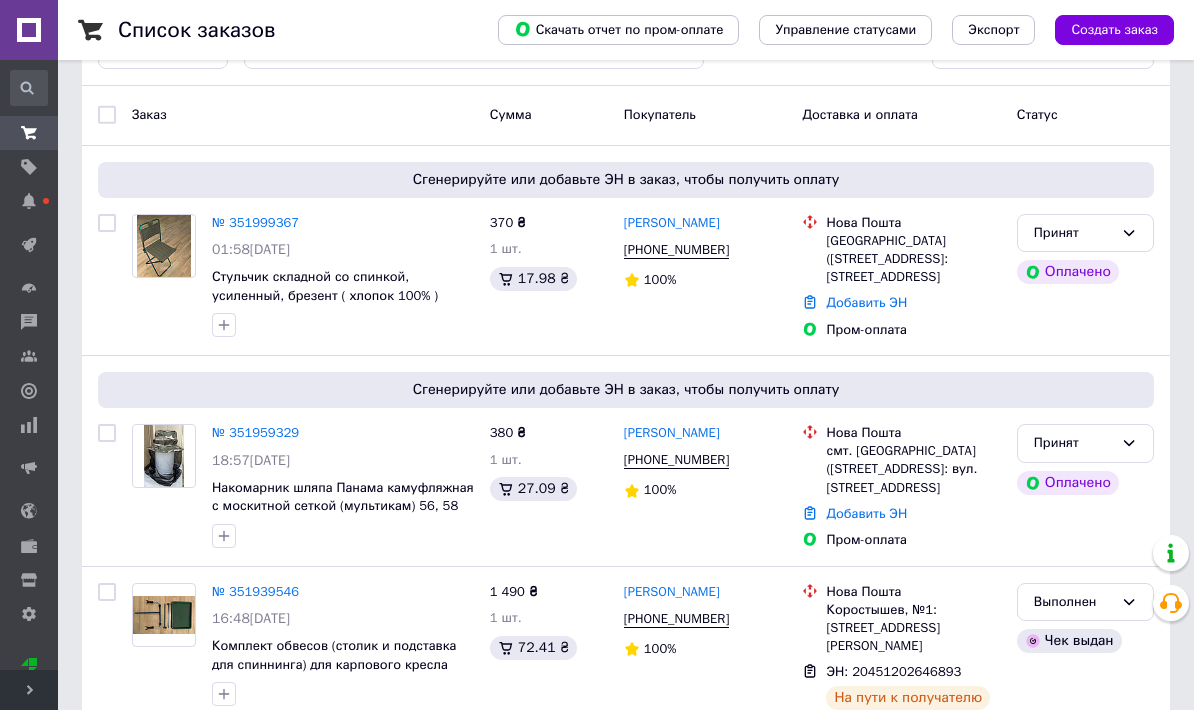 click on "№ 351959329" at bounding box center (255, 432) 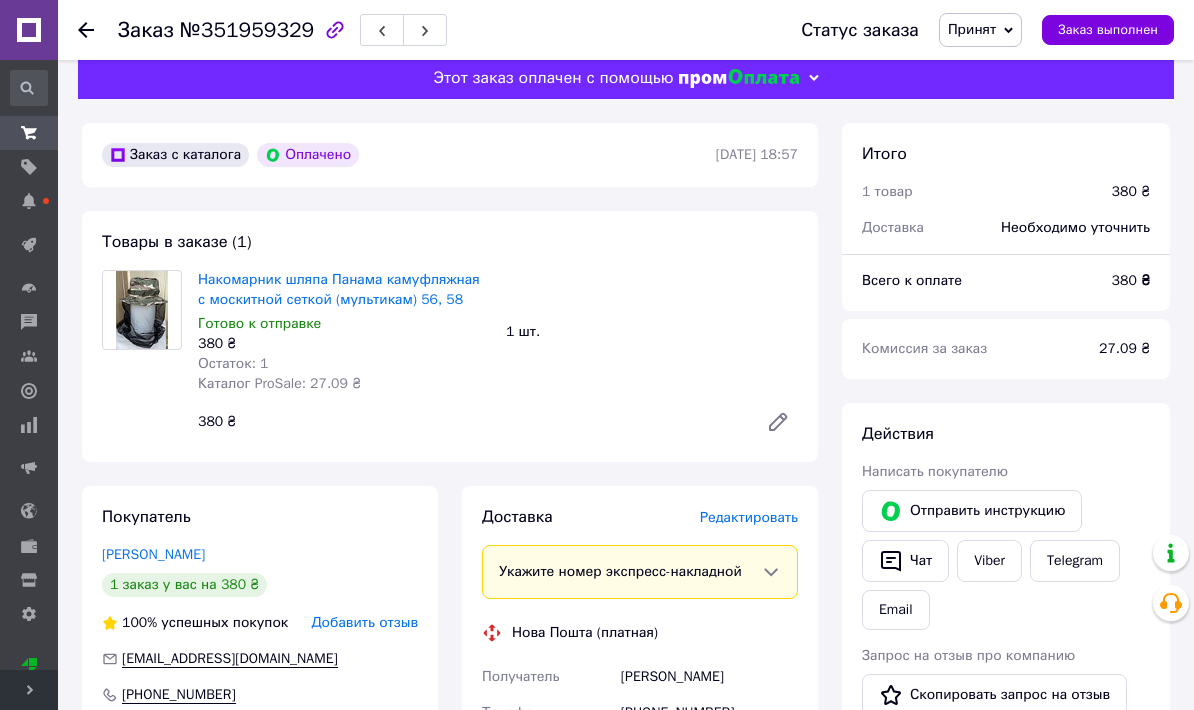 scroll, scrollTop: 0, scrollLeft: 0, axis: both 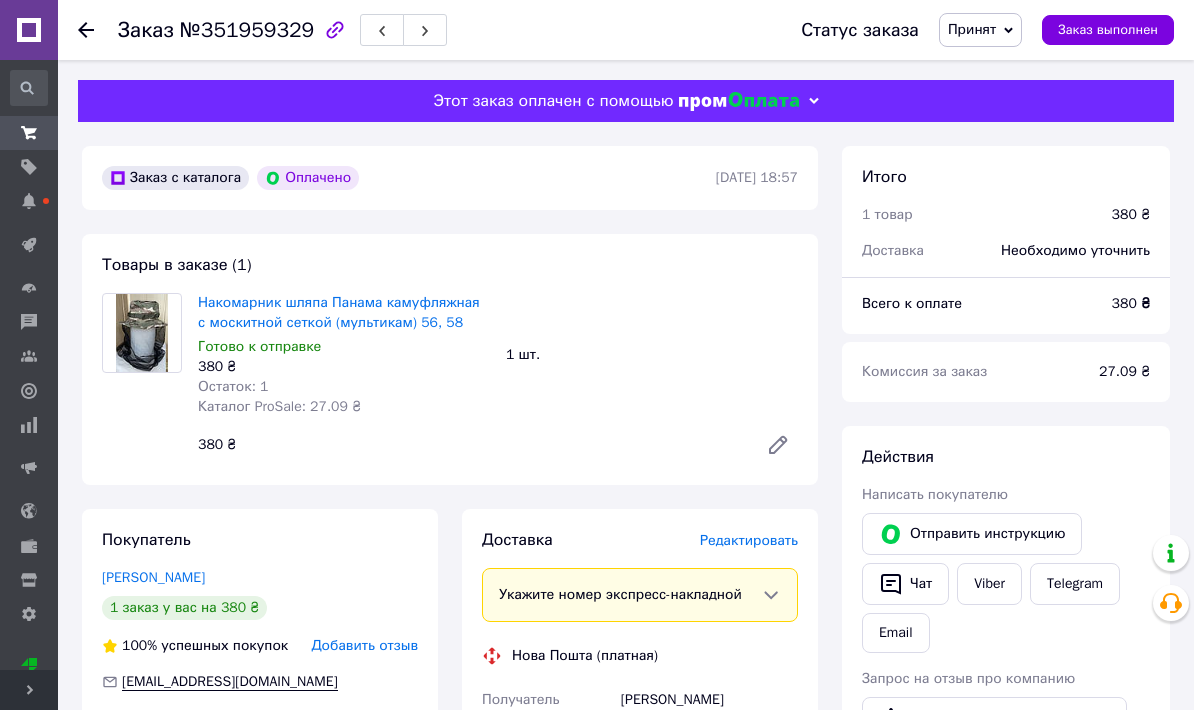 click at bounding box center [98, 30] 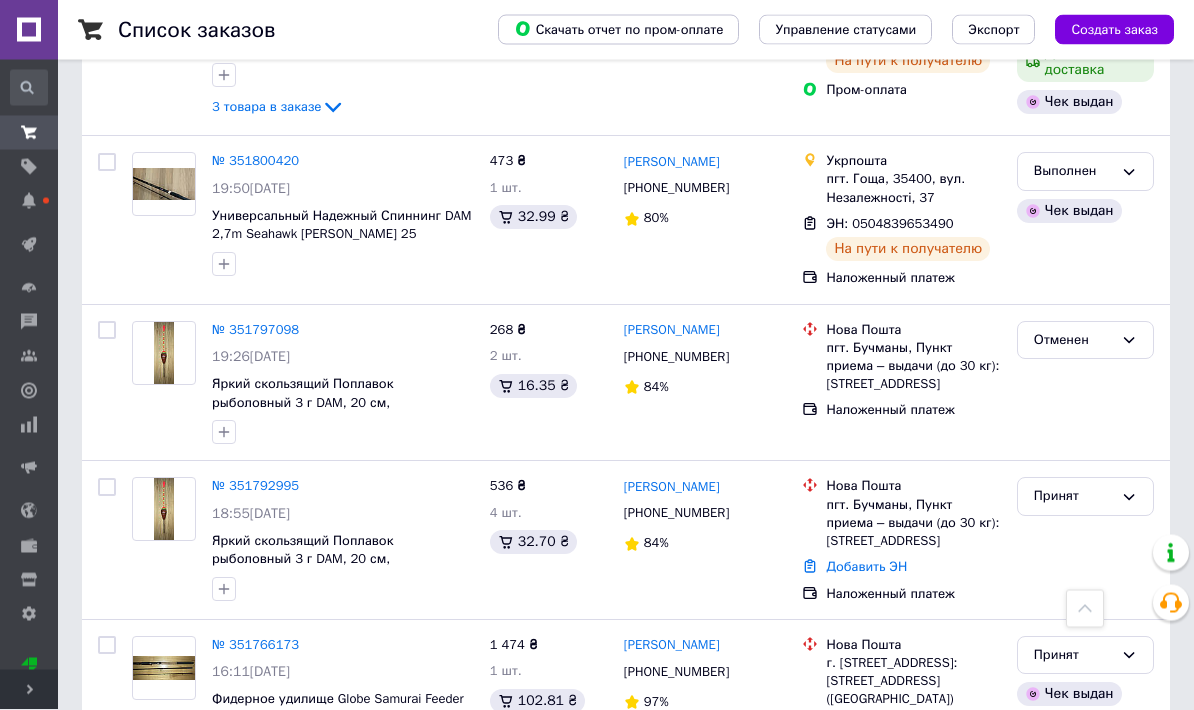 scroll, scrollTop: 2319, scrollLeft: 0, axis: vertical 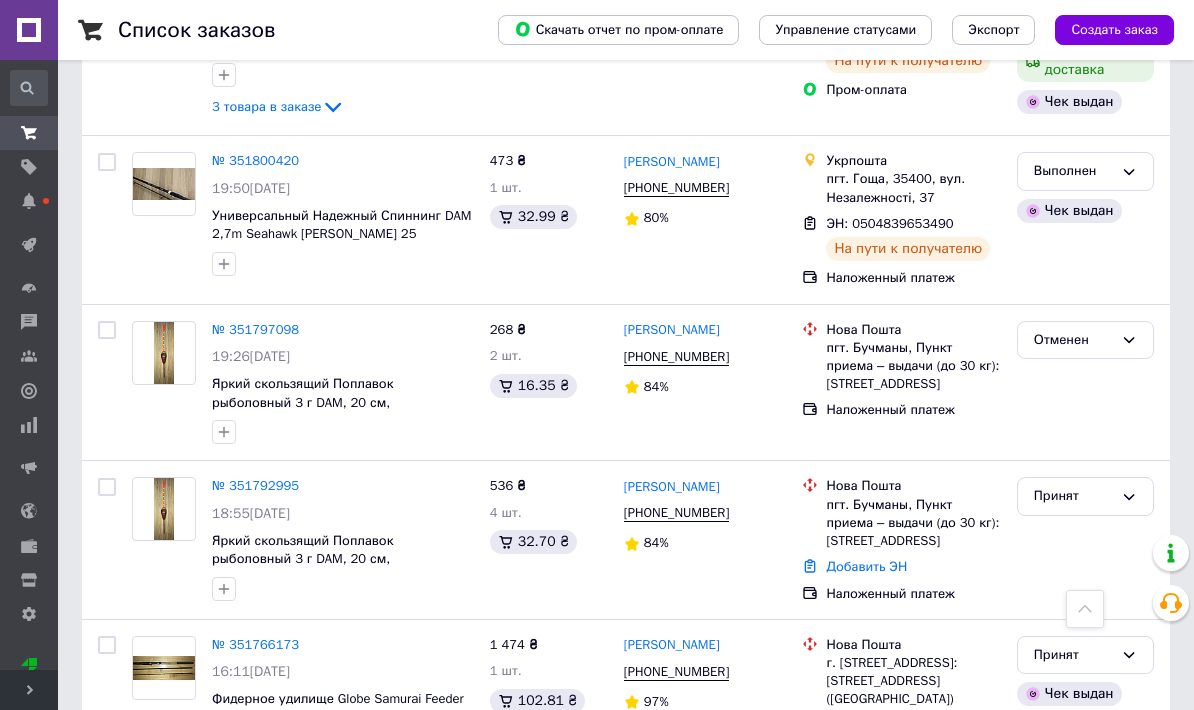 click on "№ 351792995" at bounding box center [255, 485] 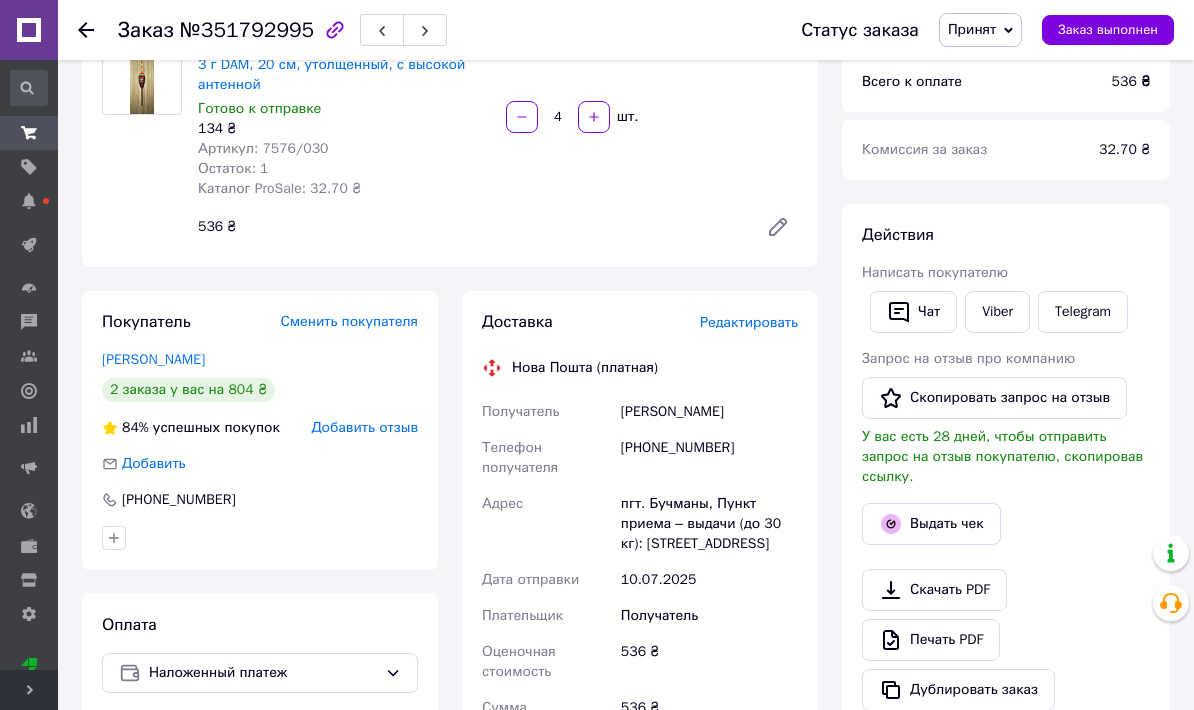 scroll, scrollTop: 169, scrollLeft: 0, axis: vertical 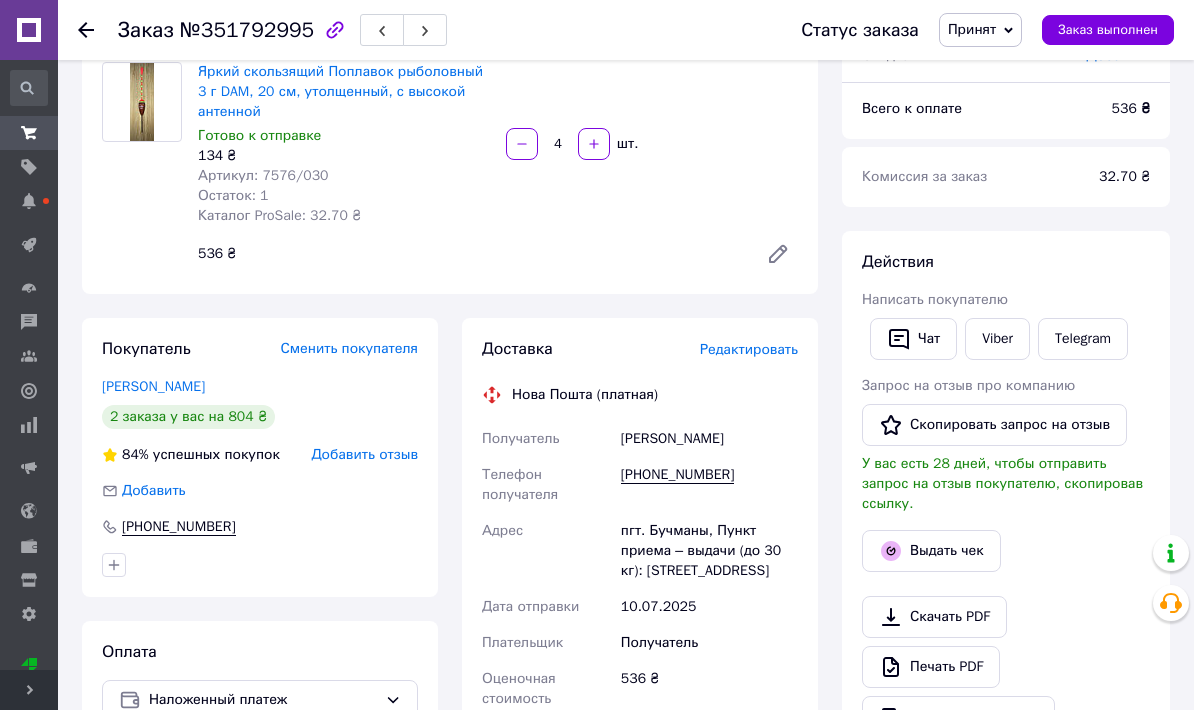 click on "Редактировать" at bounding box center [749, 349] 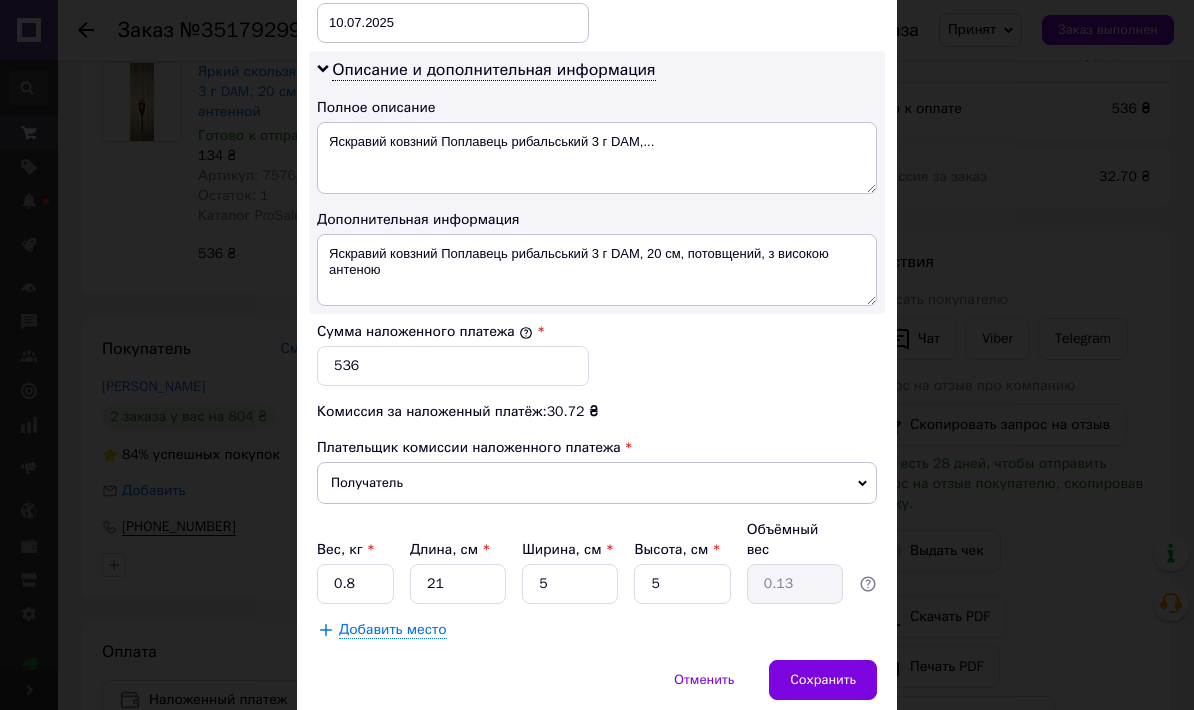 scroll, scrollTop: 979, scrollLeft: 0, axis: vertical 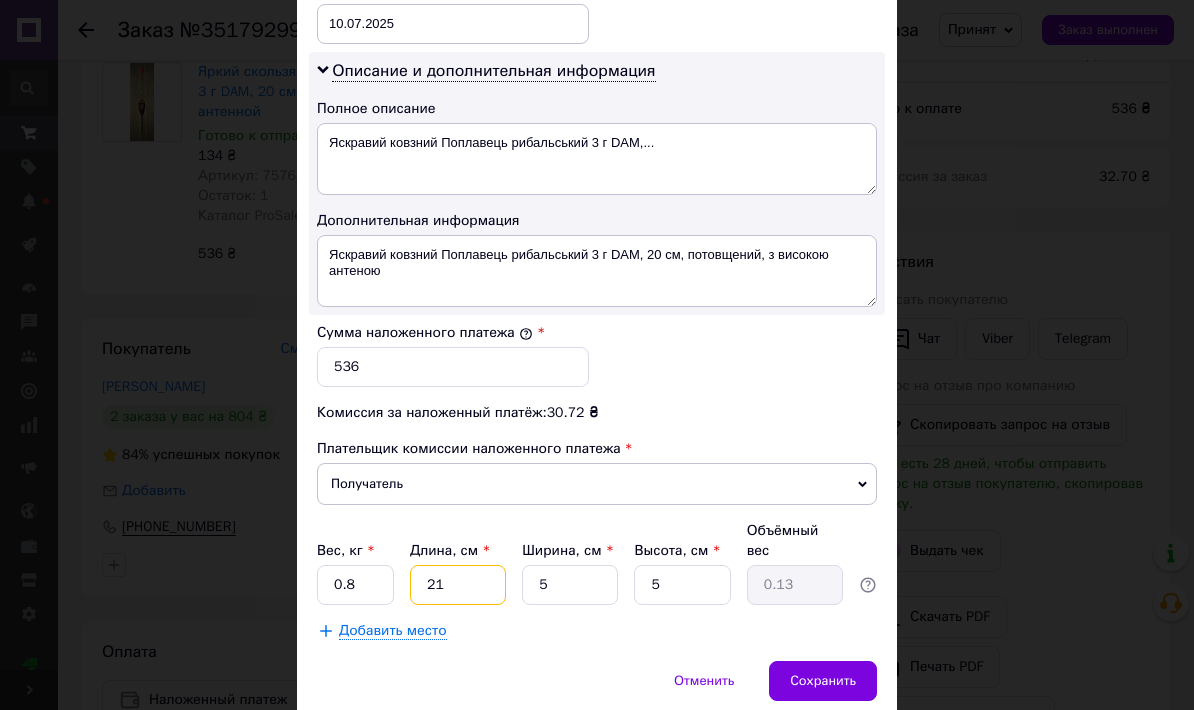 click on "21" at bounding box center (458, 585) 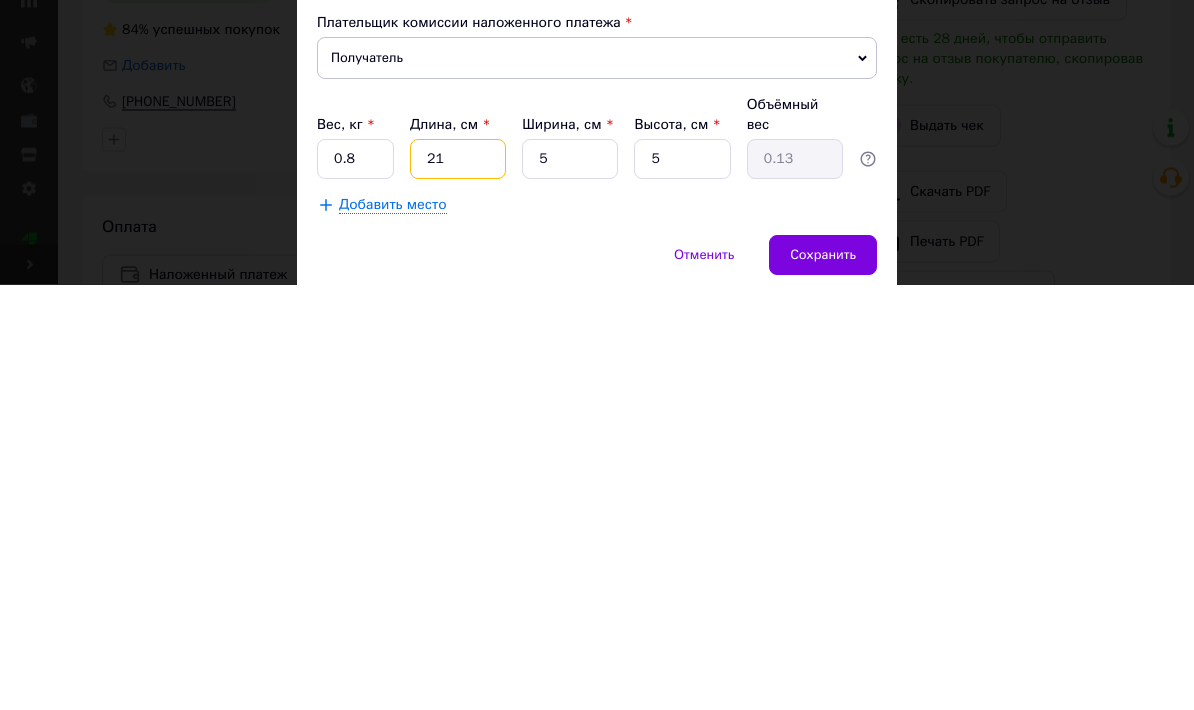 type on "2" 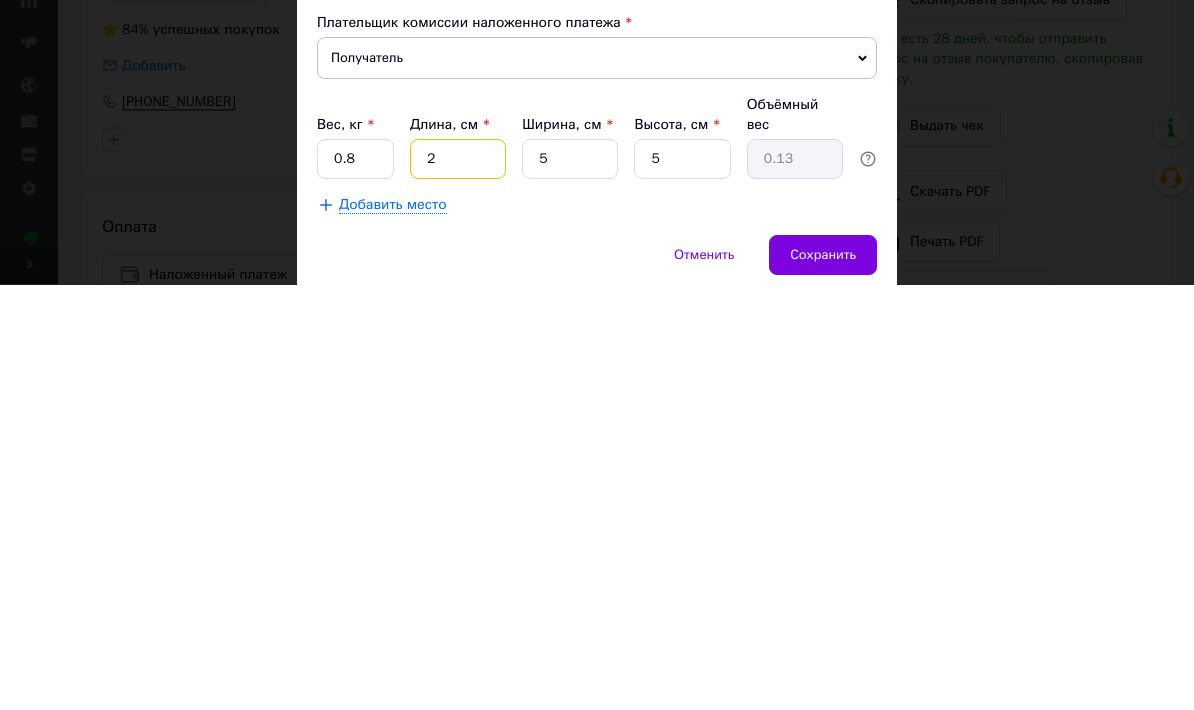 type on "0.1" 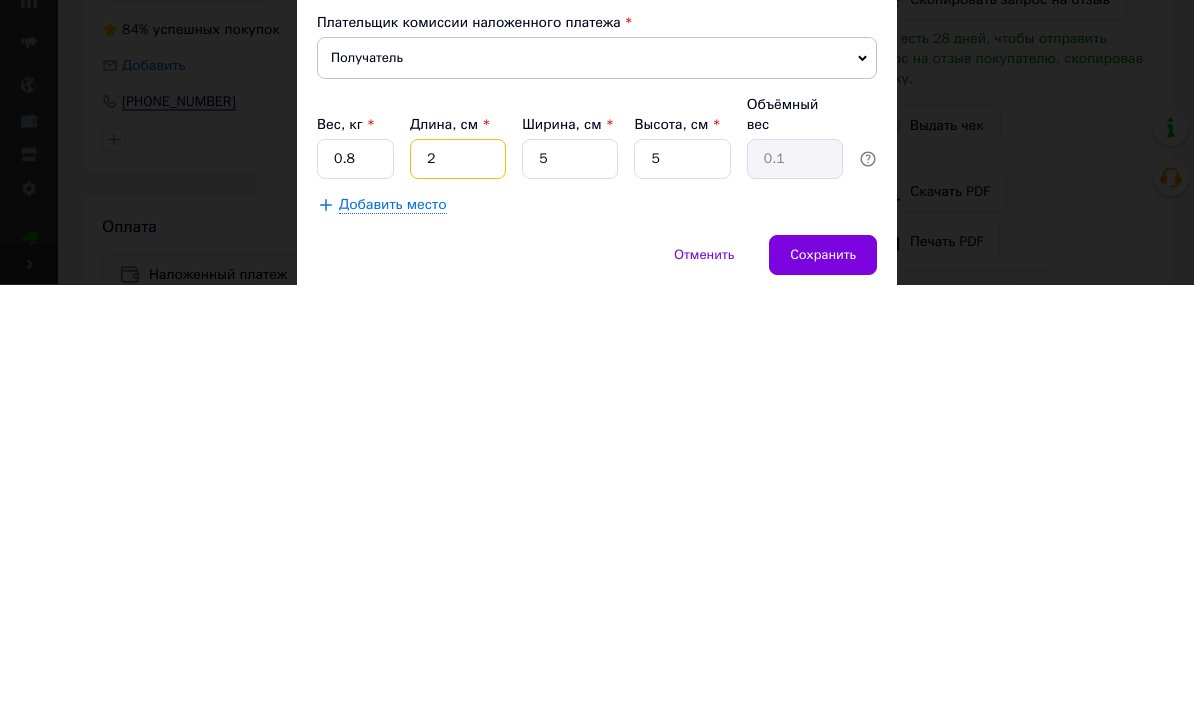 type on "25" 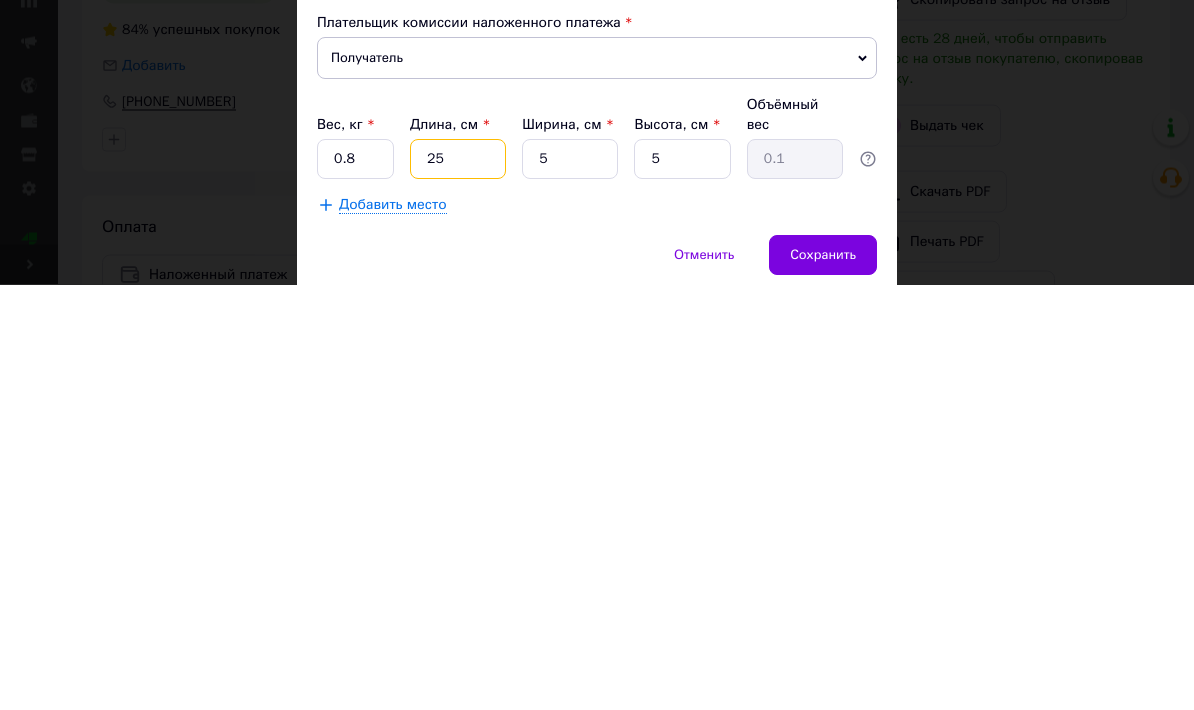 type on "0.16" 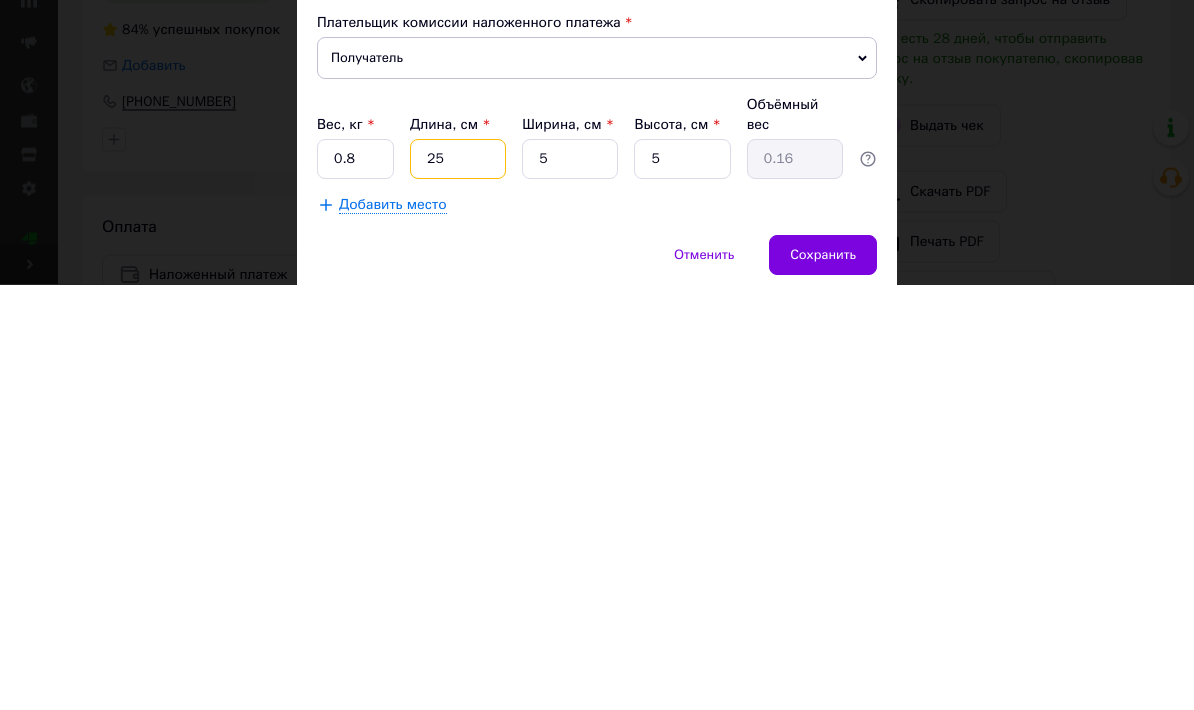 type on "25" 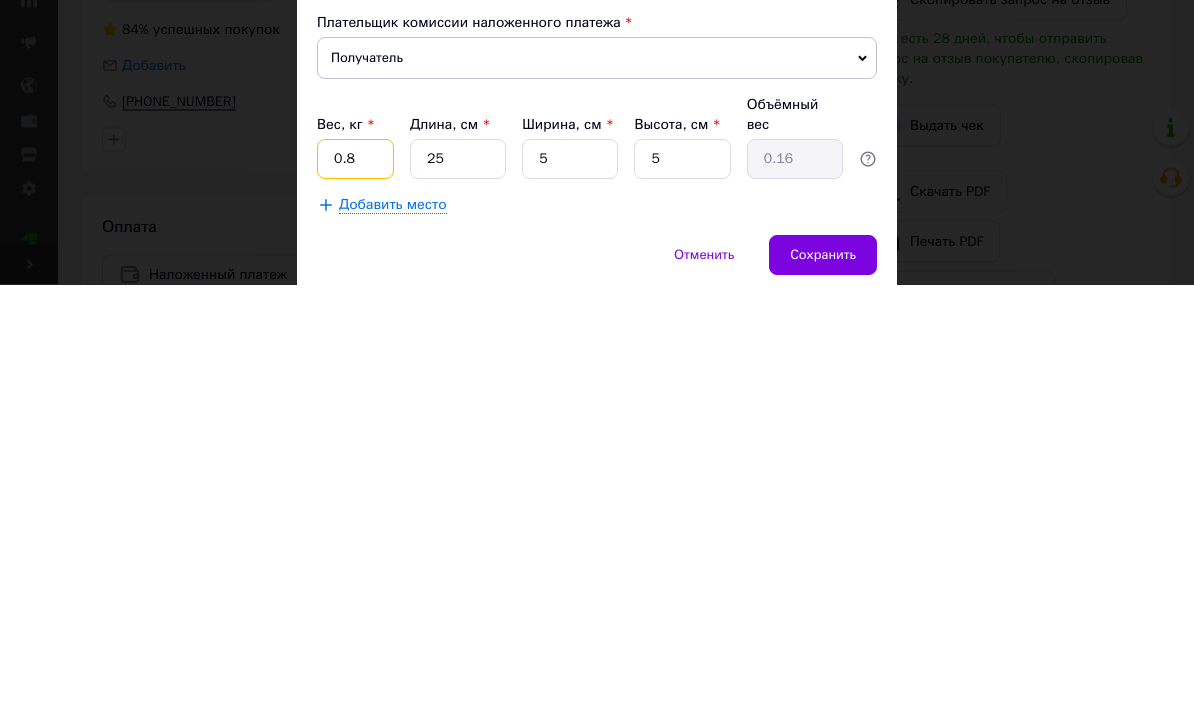 click on "0.8" at bounding box center (355, 585) 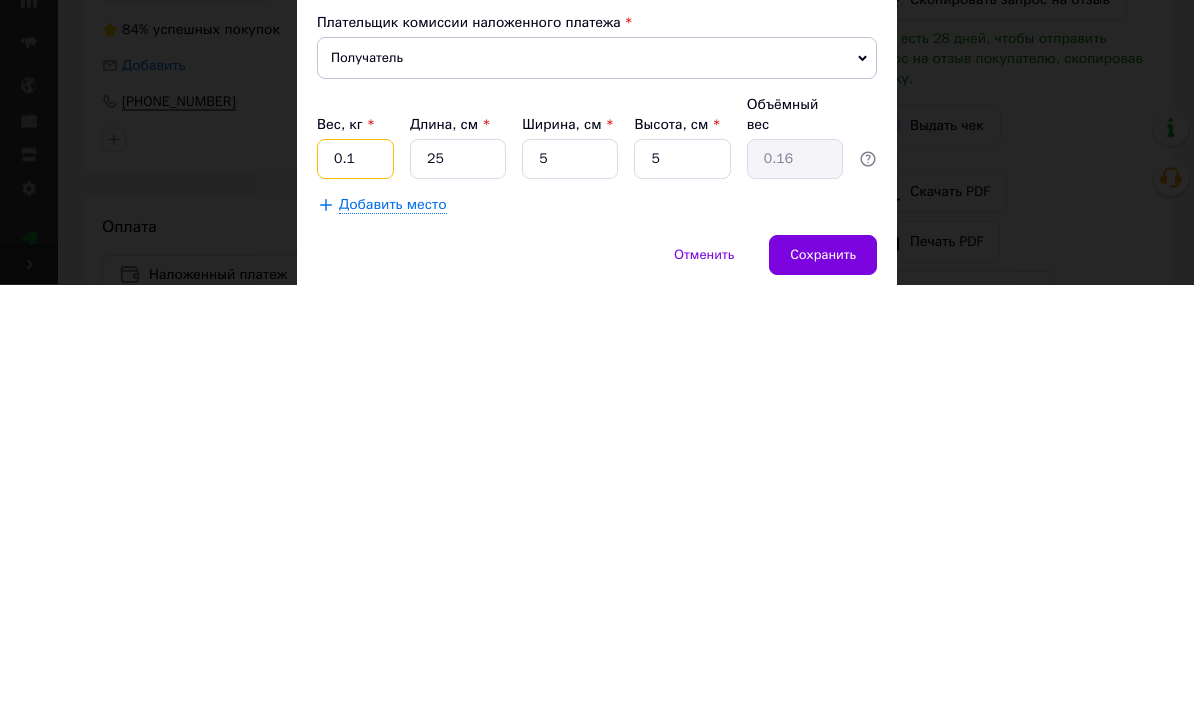 type on "0.1" 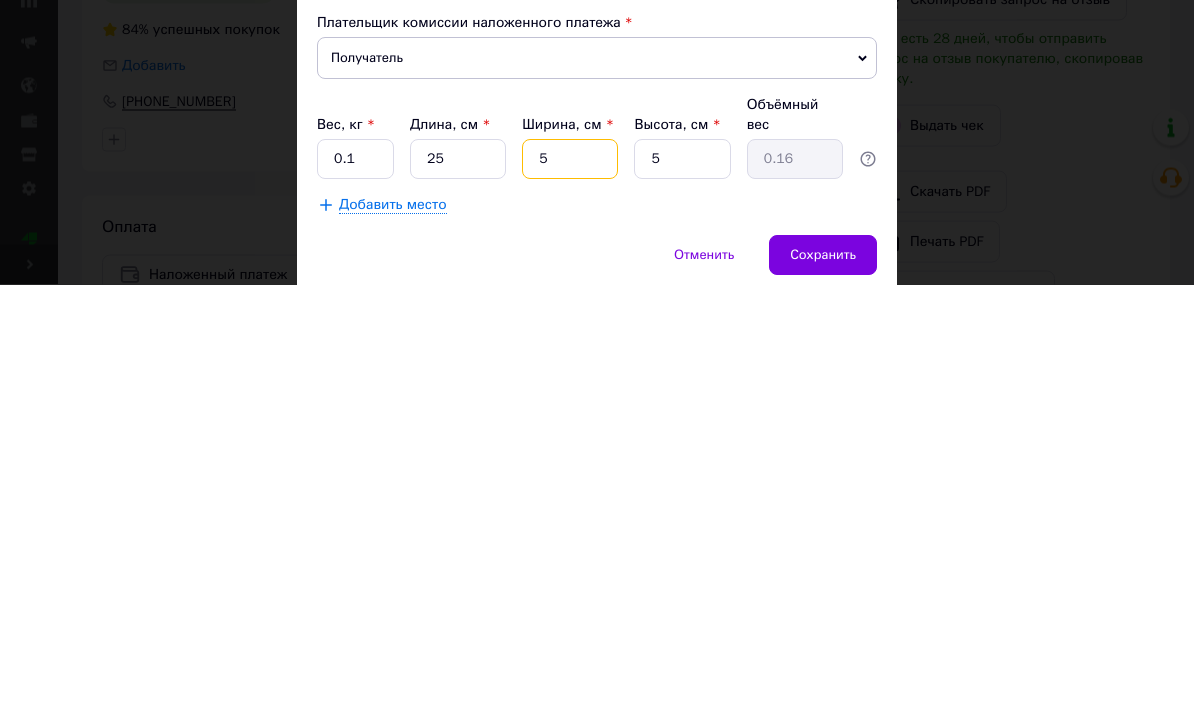 click on "5" at bounding box center (570, 585) 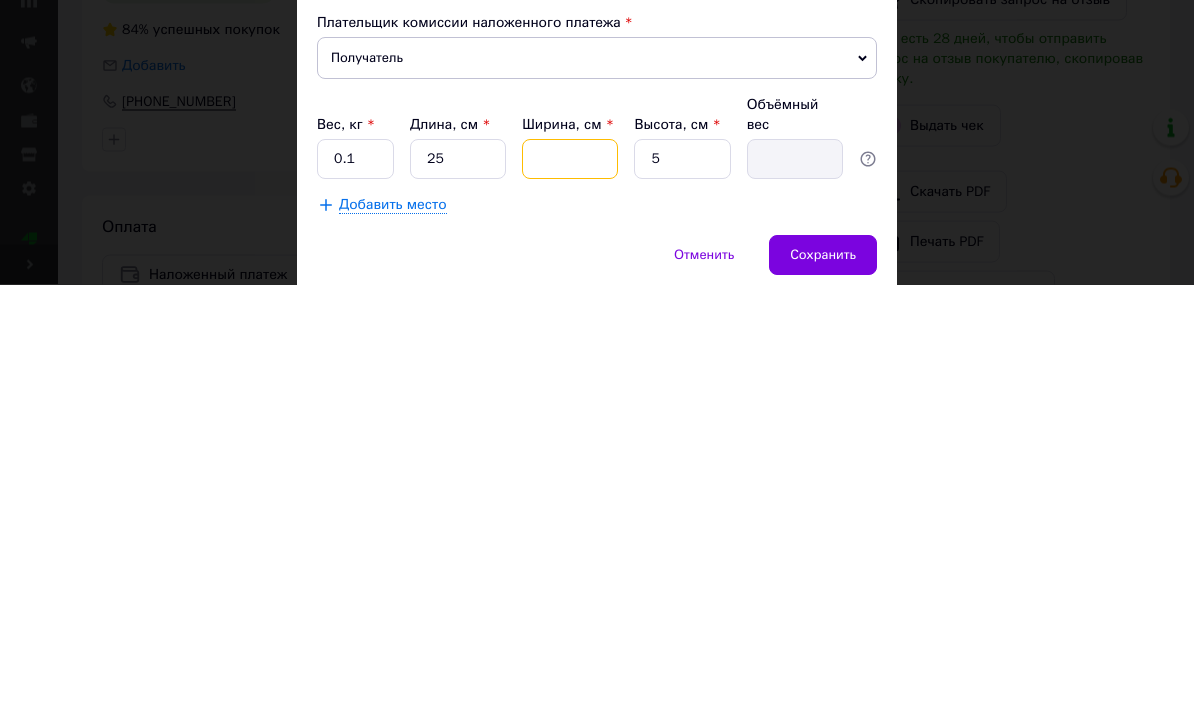 type on "2" 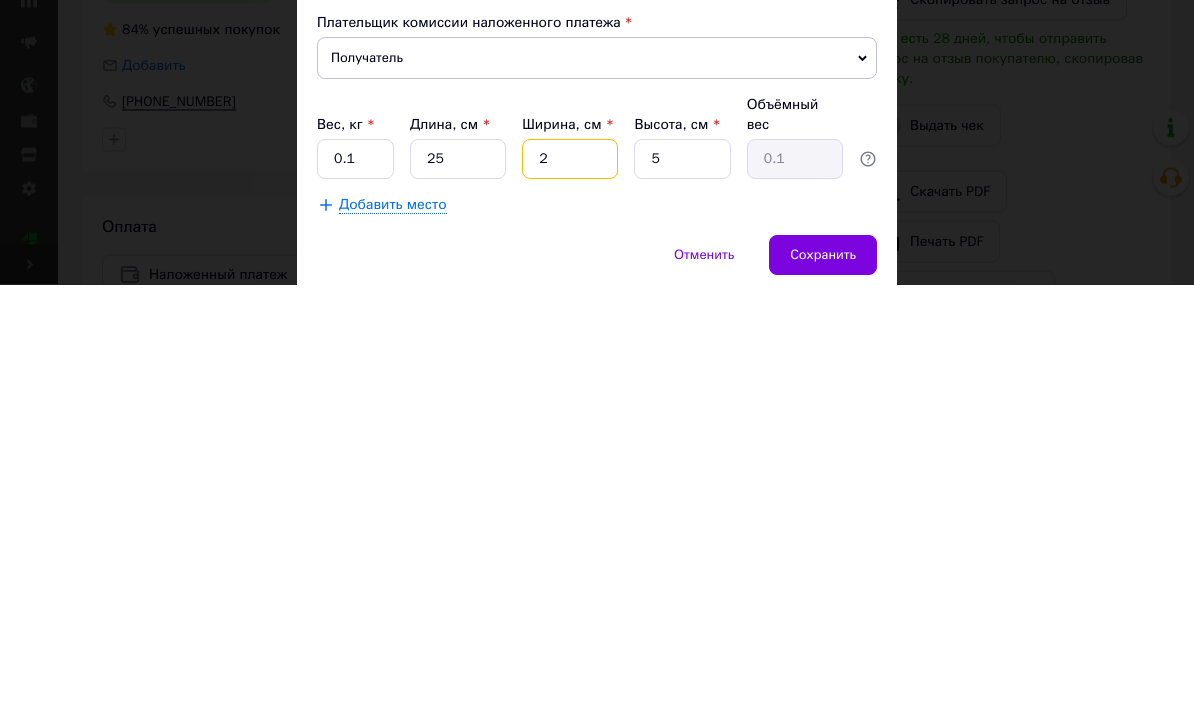 type on "20" 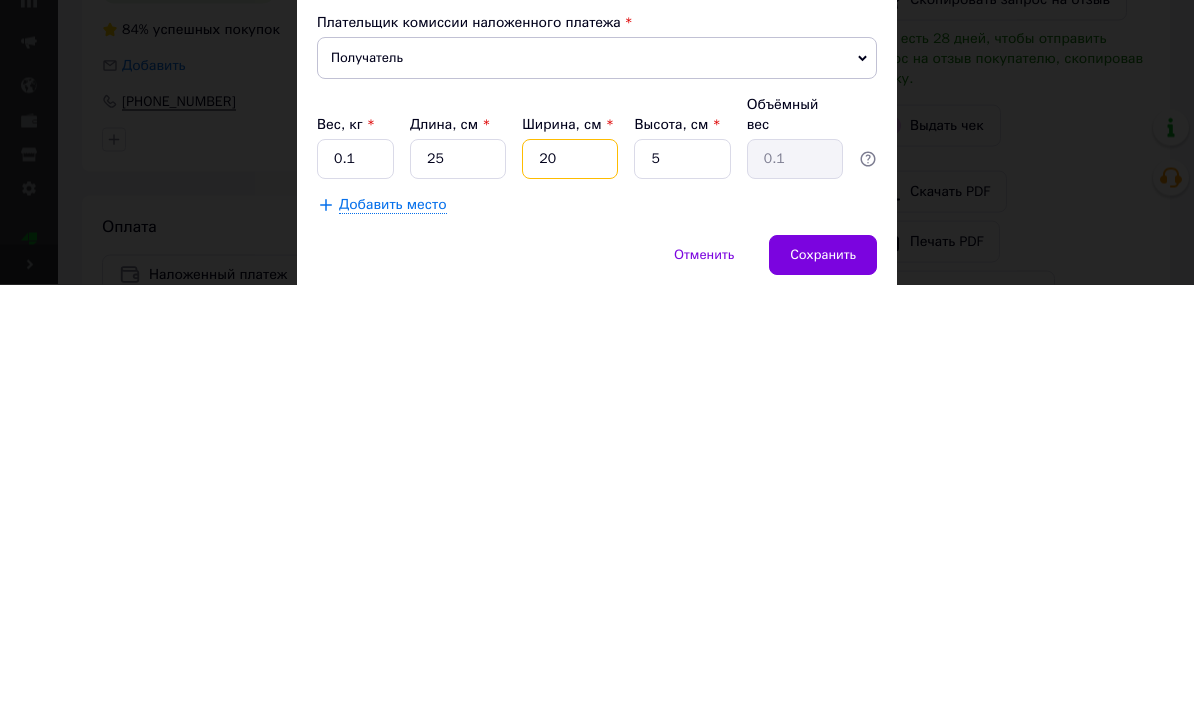 type on "0.63" 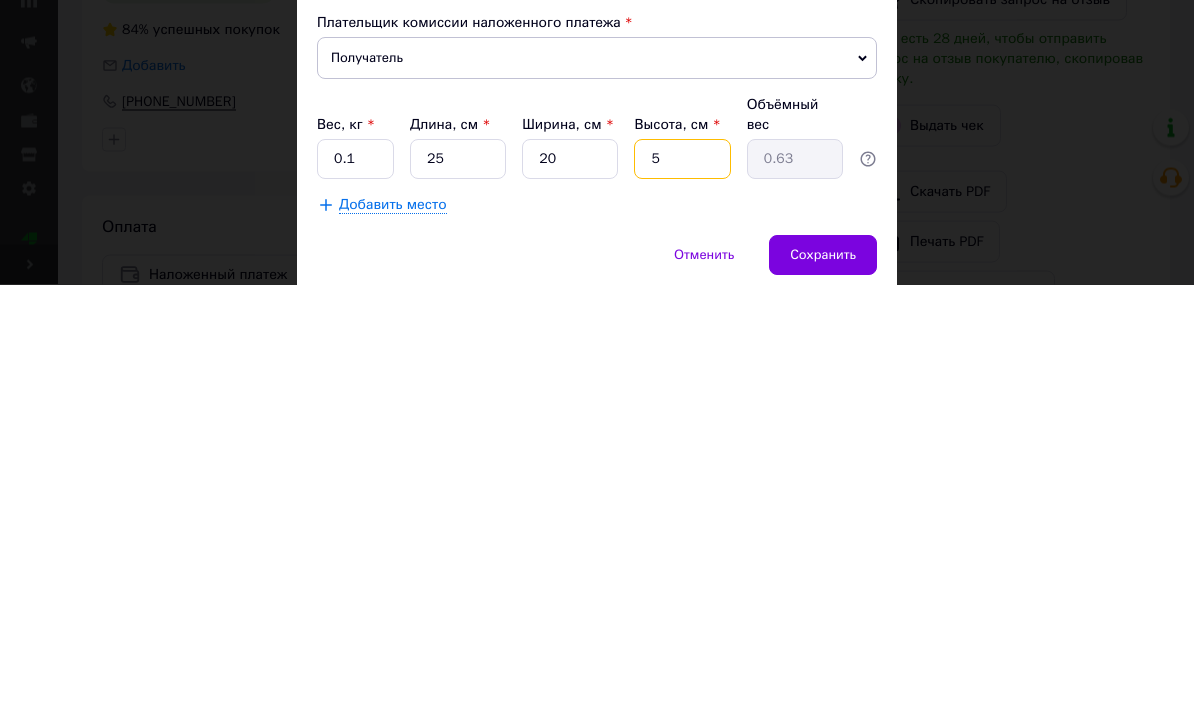 click on "5" at bounding box center (682, 585) 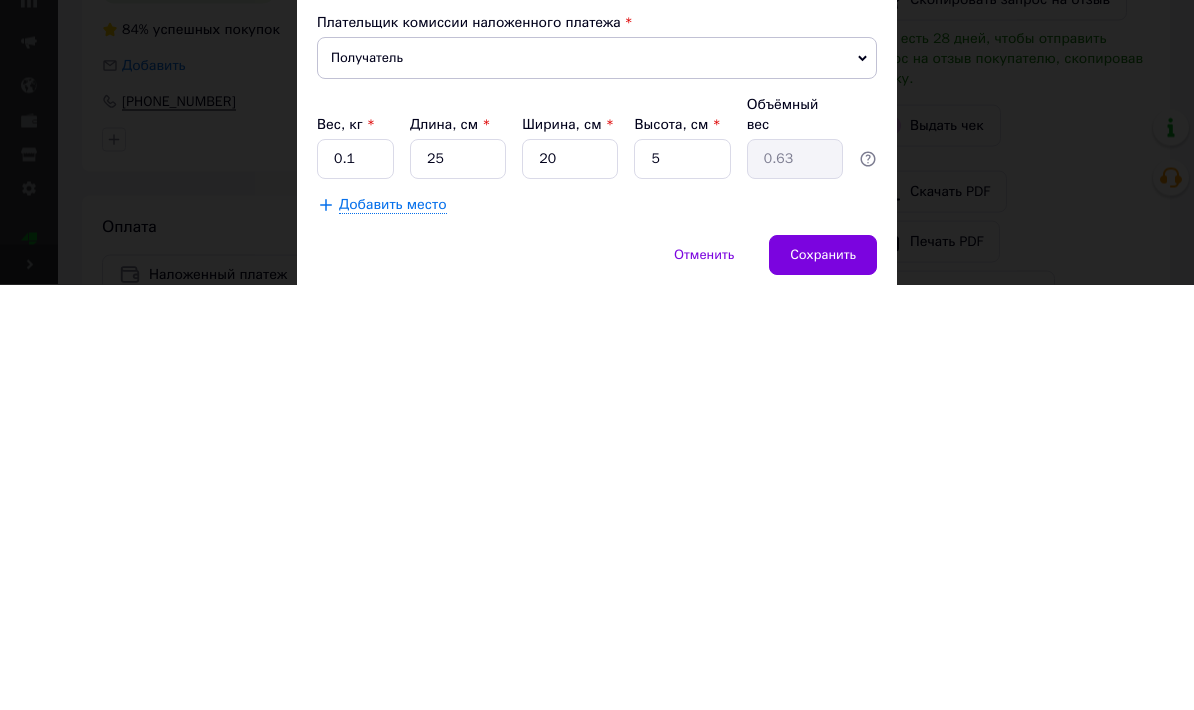 click on "20" at bounding box center (570, 585) 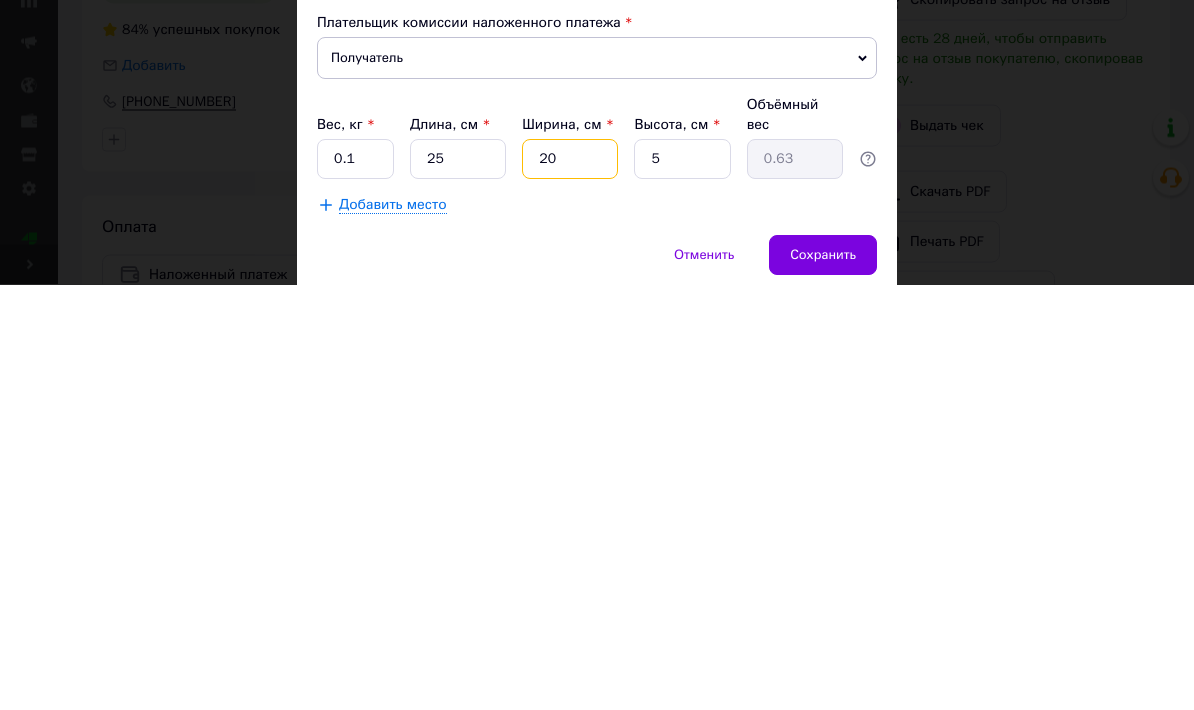 type on "2" 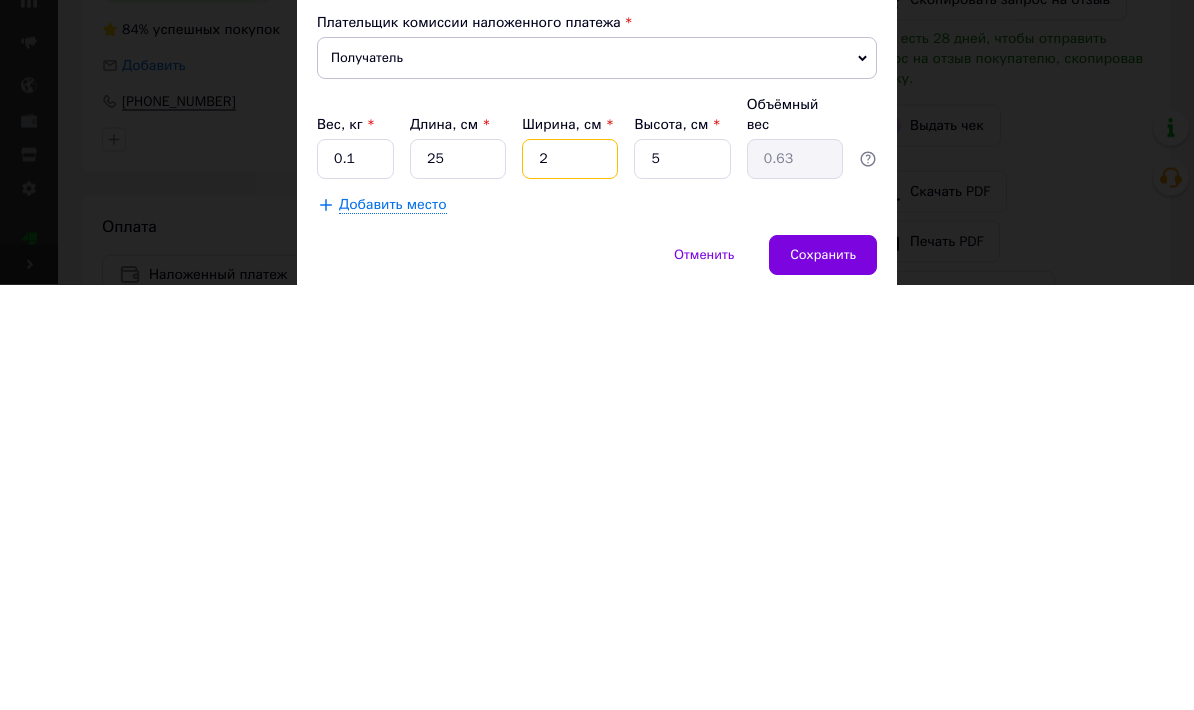 type on "0.1" 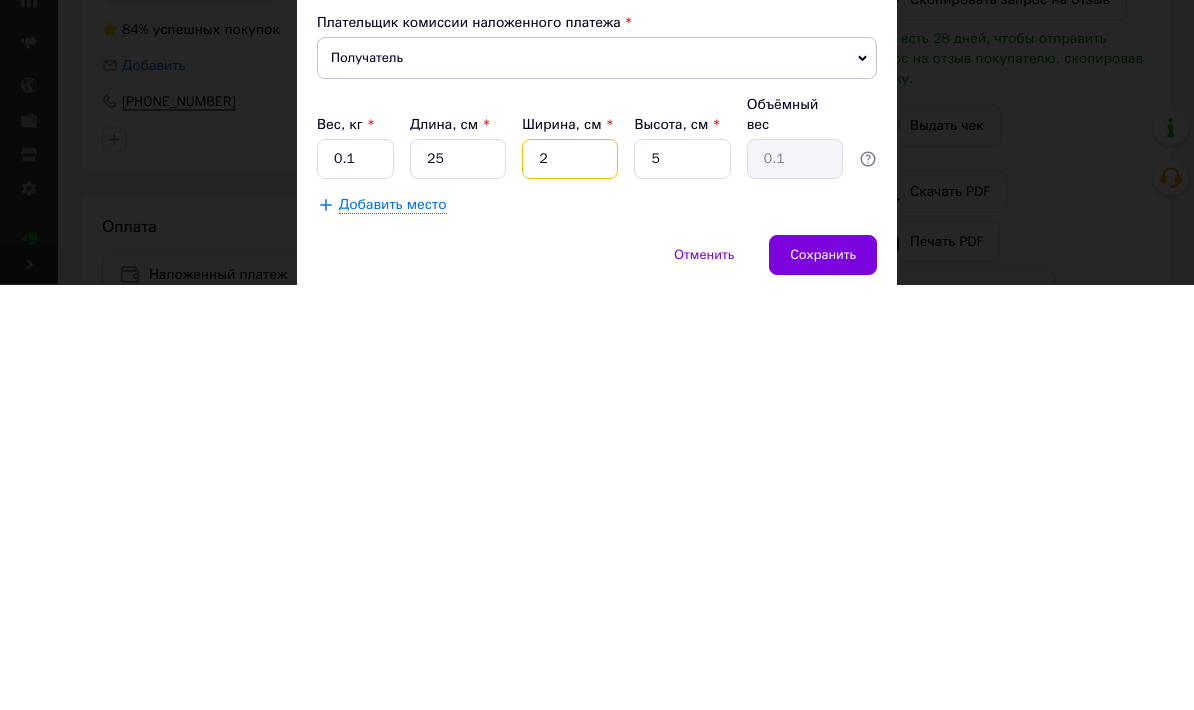 type 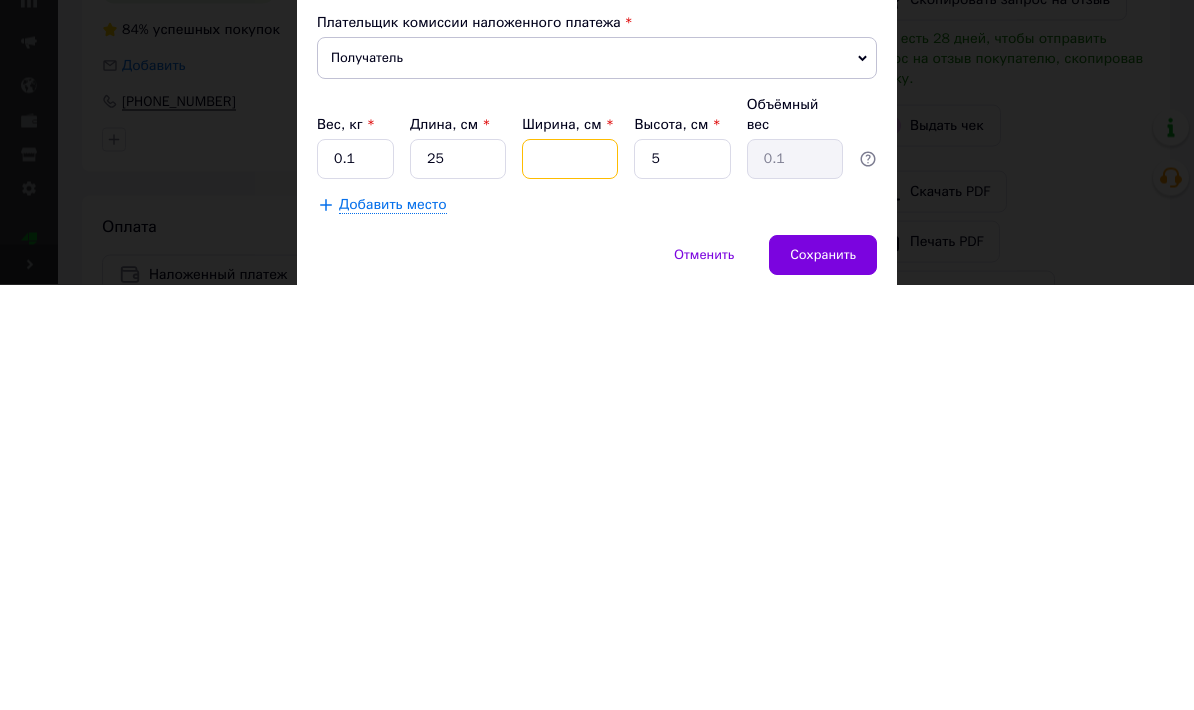 type 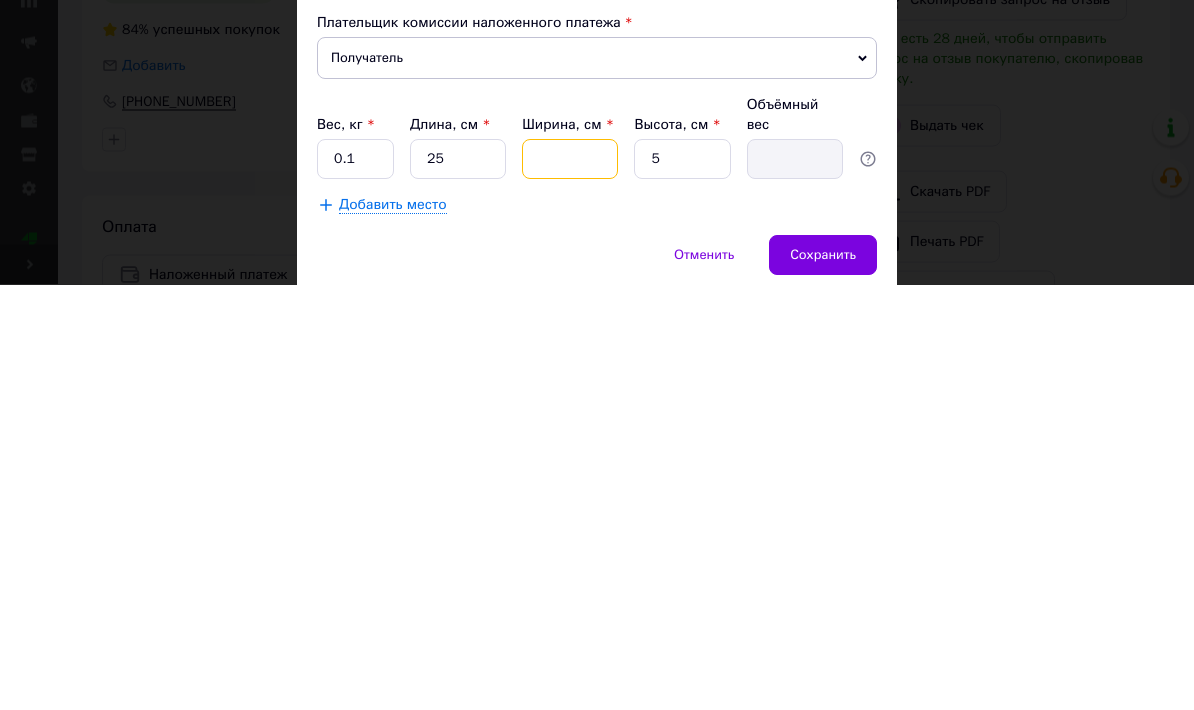 type on "1" 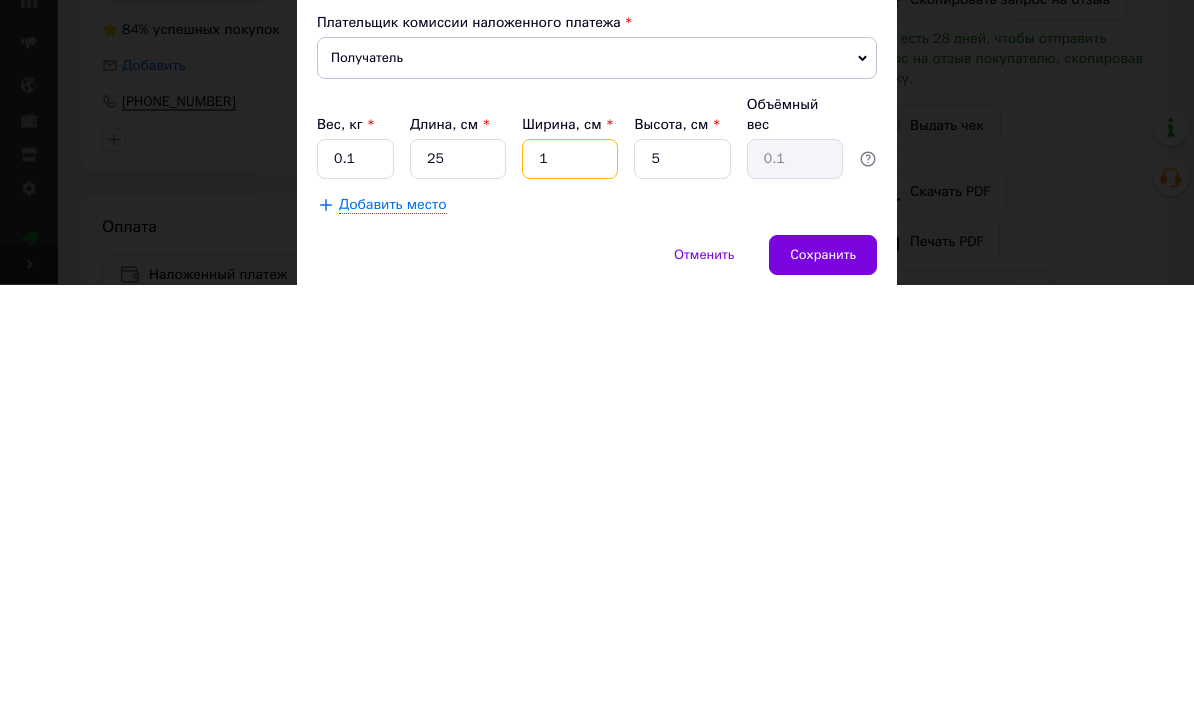 type on "15" 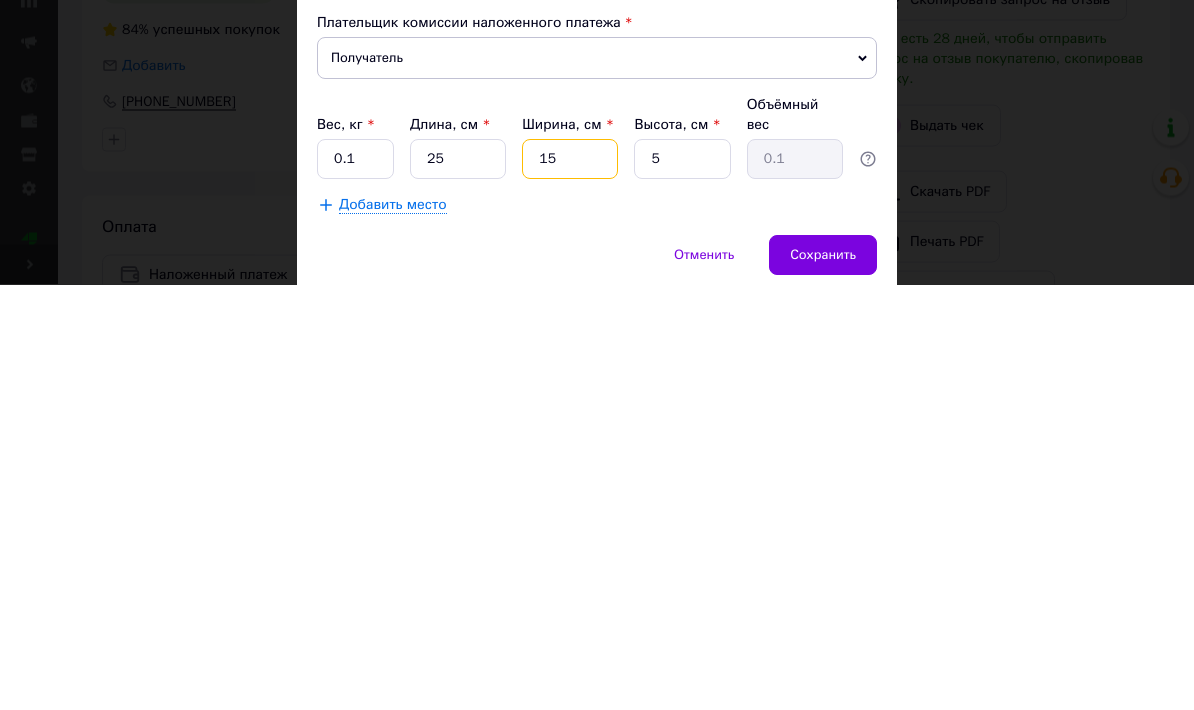 type on "0.47" 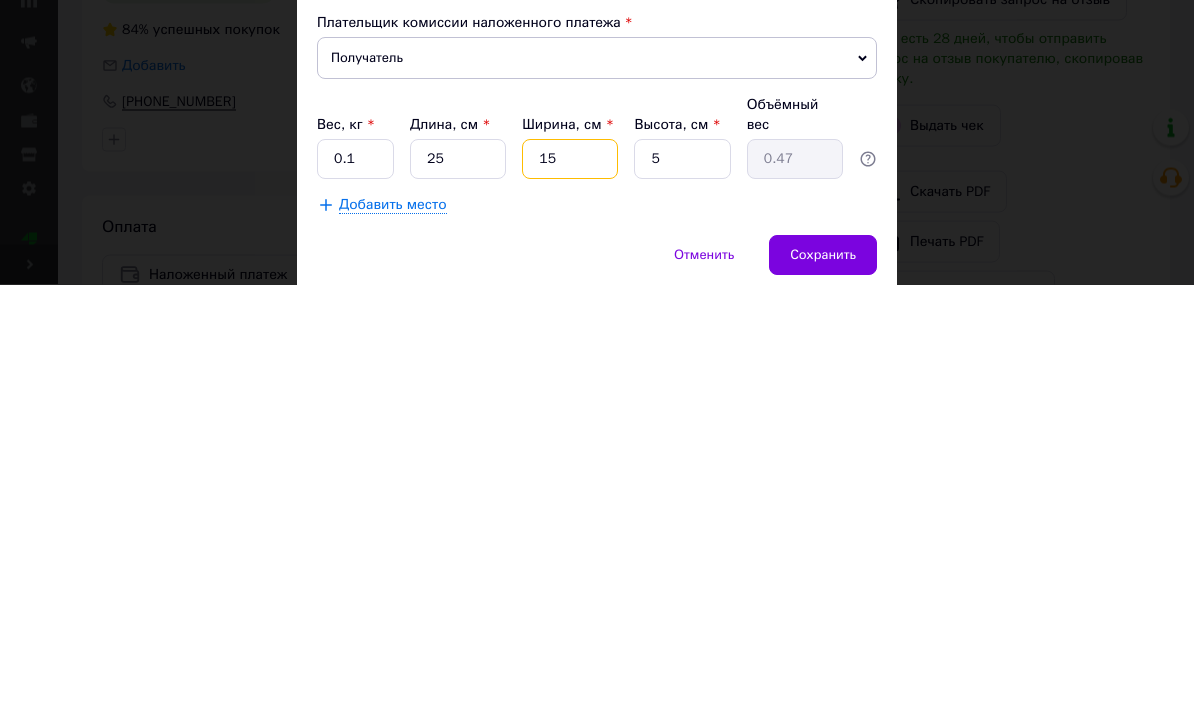type on "1" 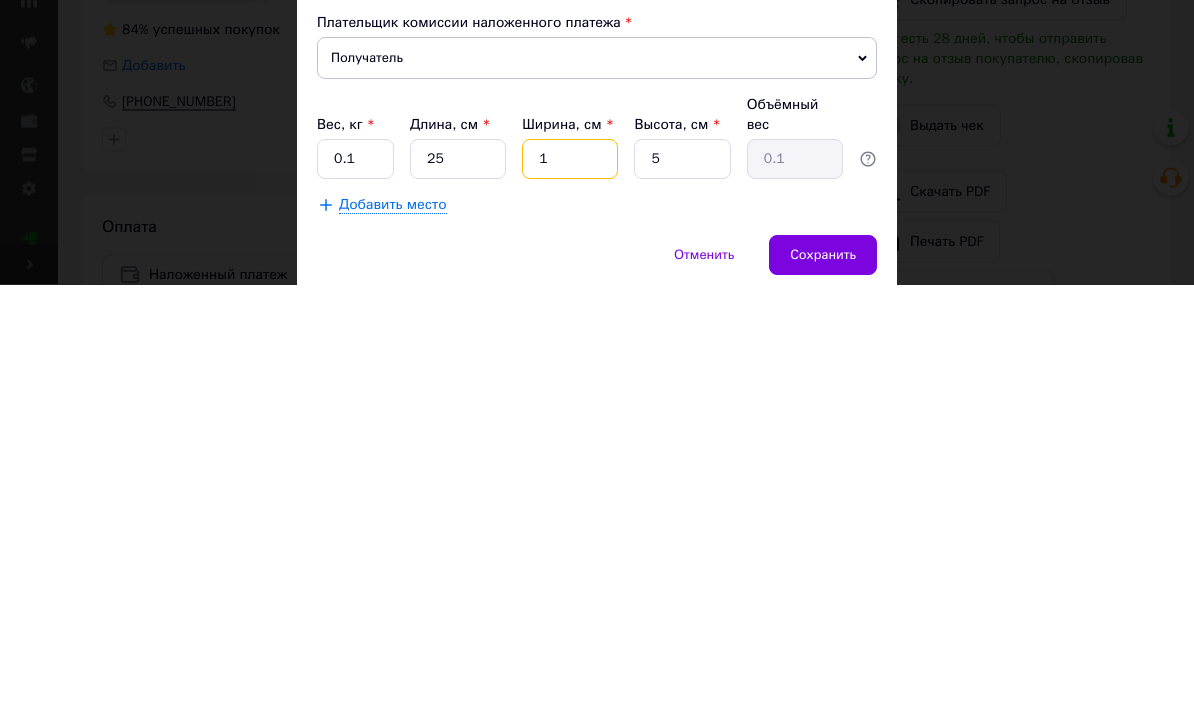 type on "10" 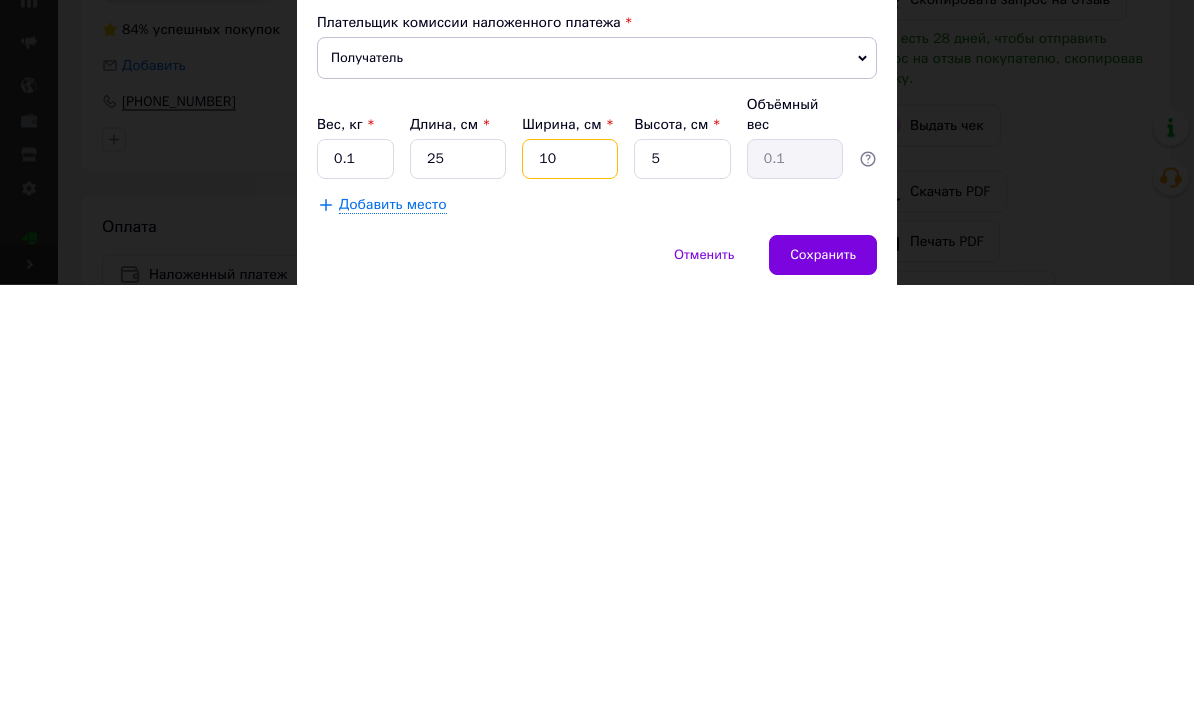 type on "0.31" 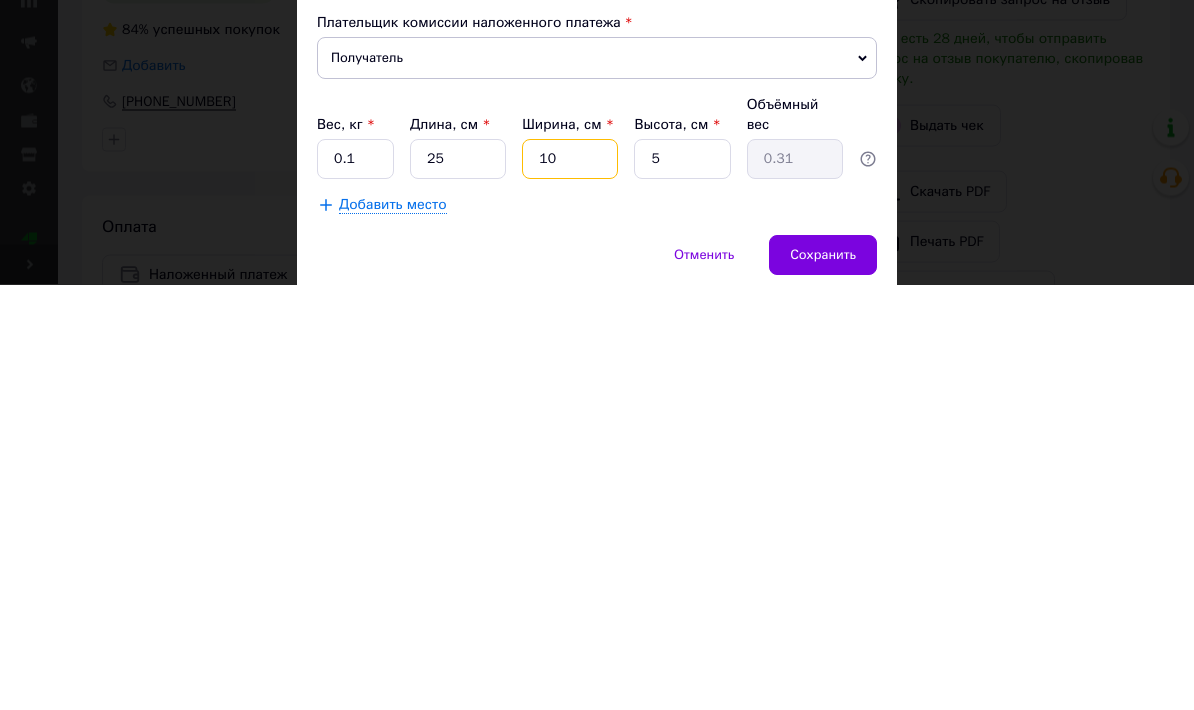 type on "10" 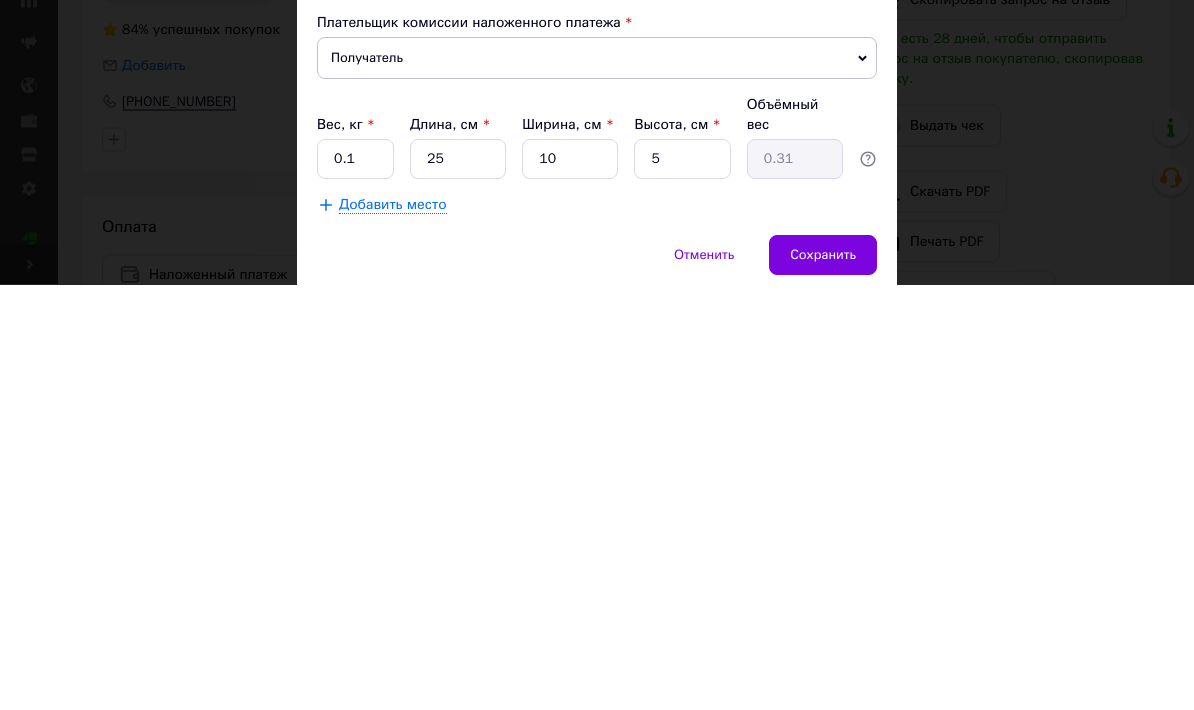click on "Сохранить" at bounding box center [823, 681] 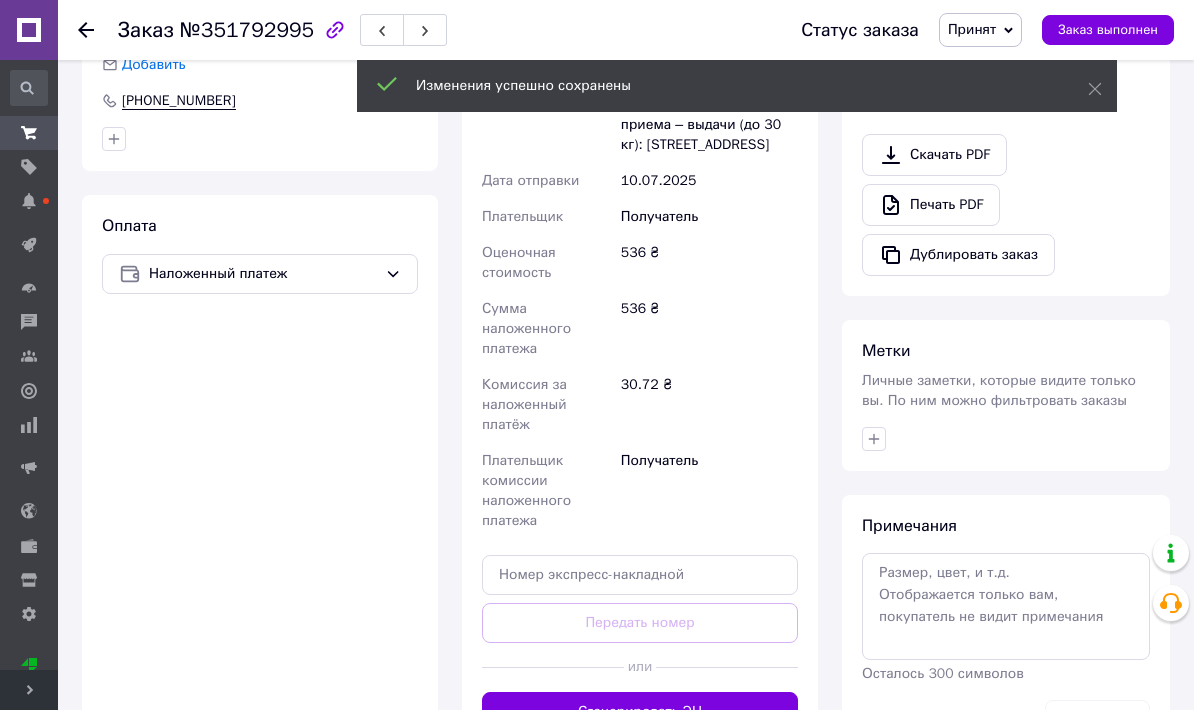 click on "Сгенерировать ЭН" at bounding box center [640, 712] 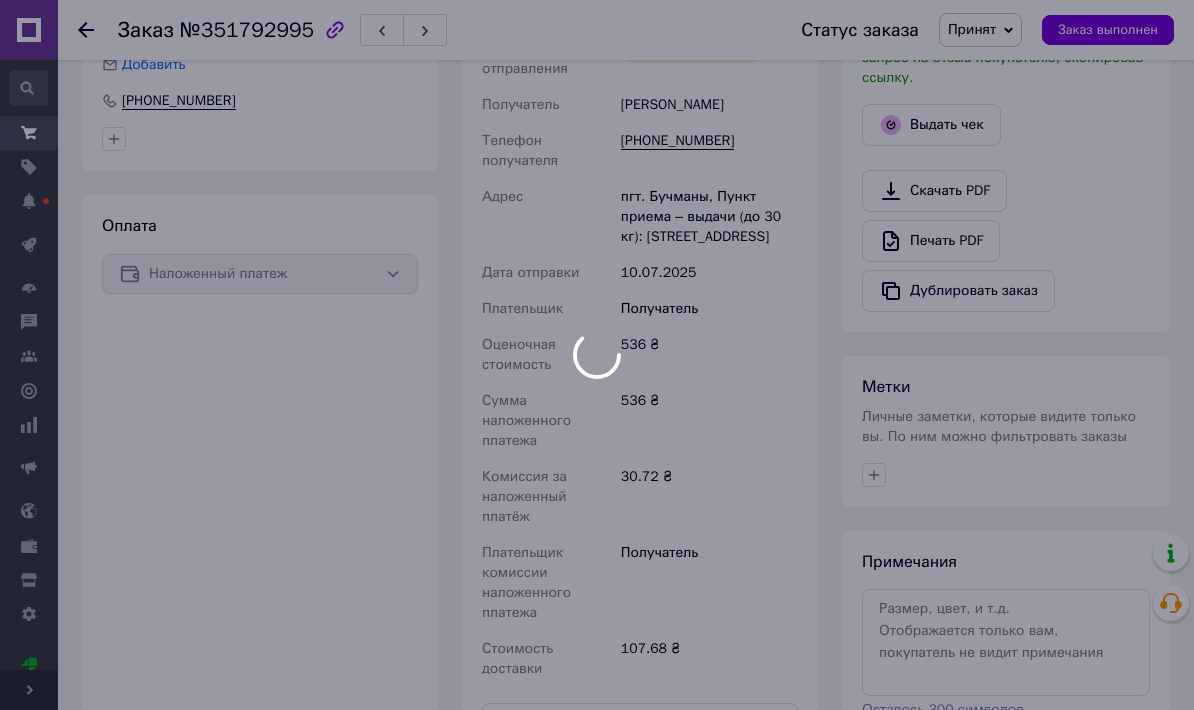 click at bounding box center [597, 355] 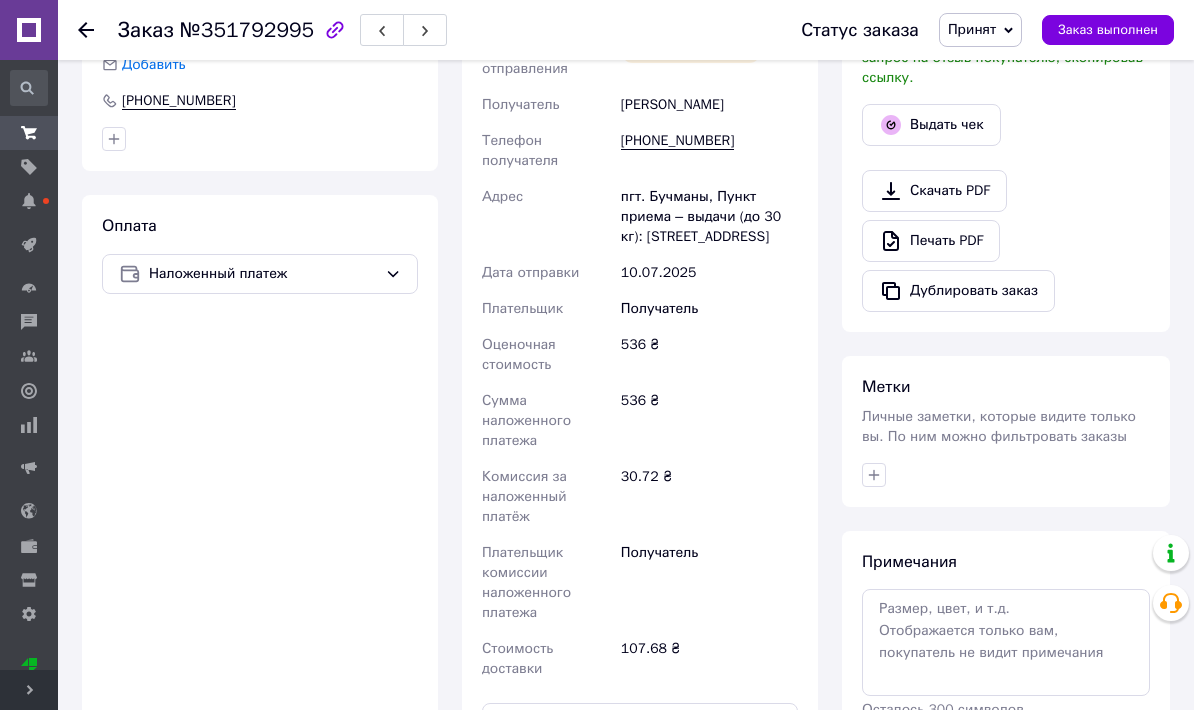 click on "Выдать чек" at bounding box center (931, 125) 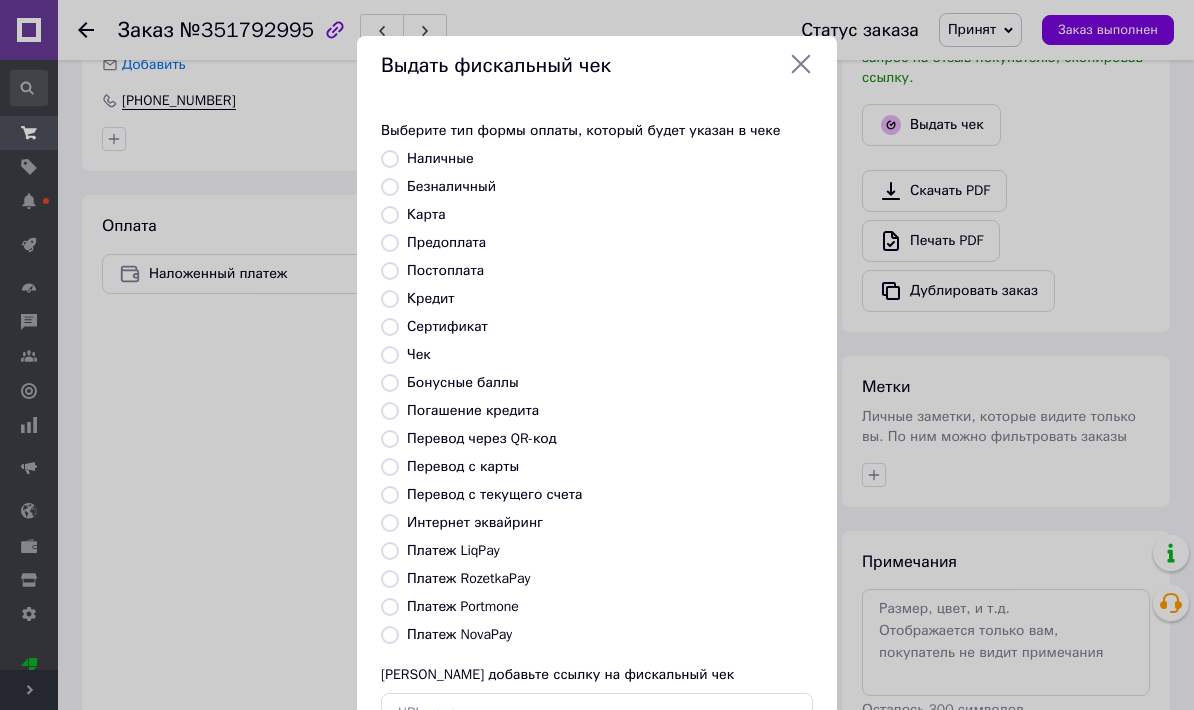 click on "Постоплата" at bounding box center [445, 270] 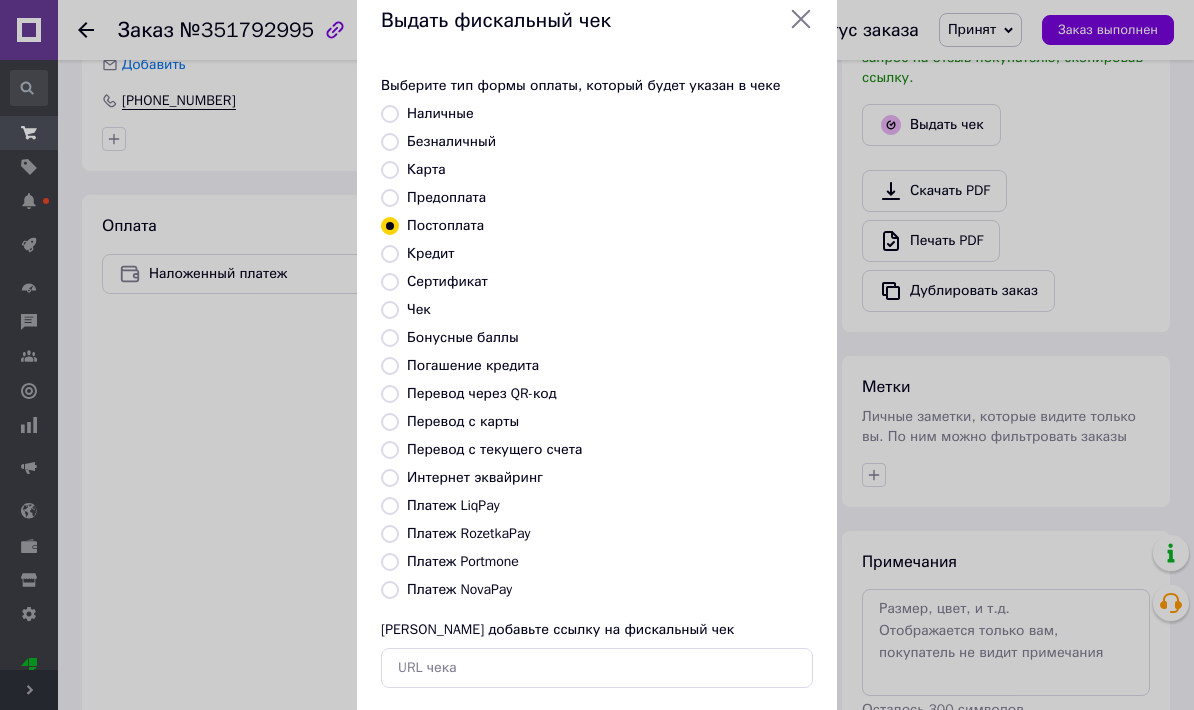 scroll, scrollTop: 44, scrollLeft: 0, axis: vertical 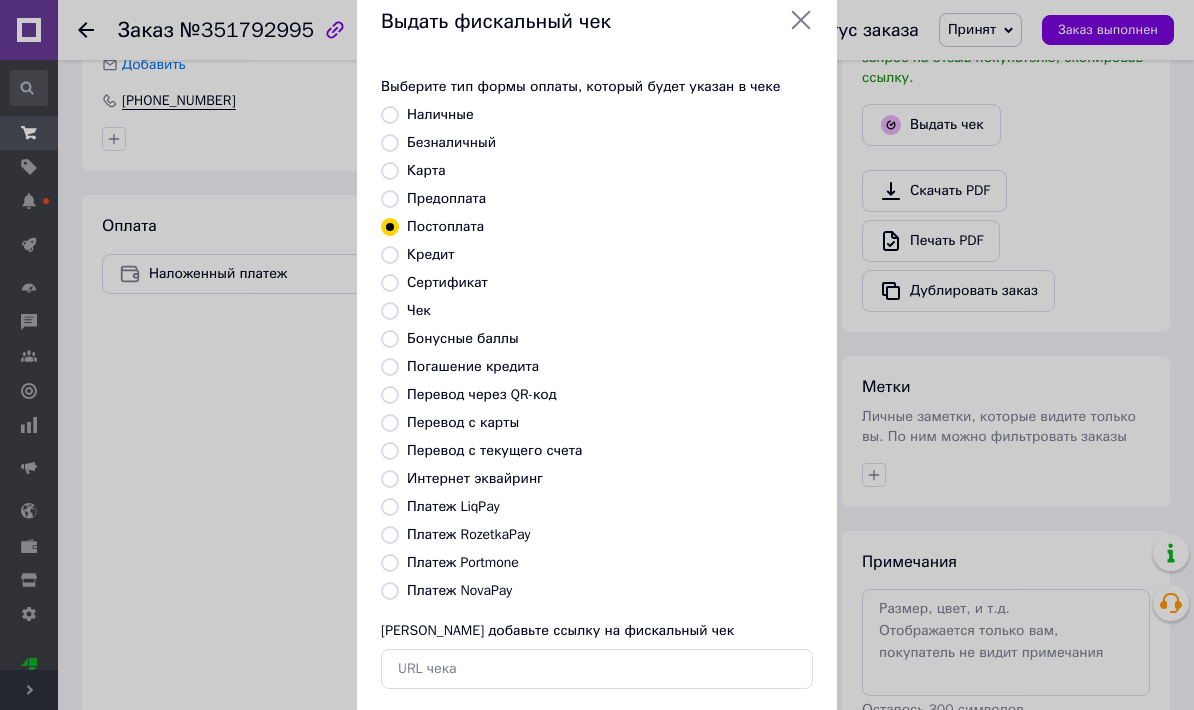 click on "Выбрать" at bounding box center (764, 734) 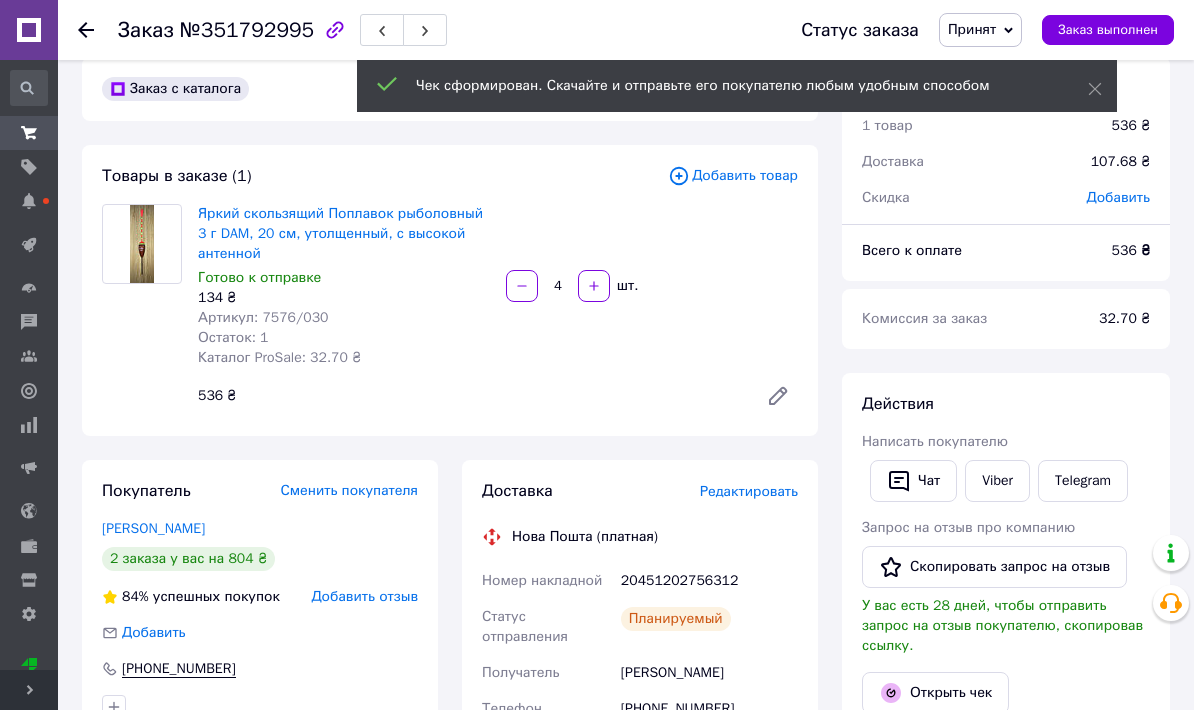 scroll, scrollTop: 0, scrollLeft: 0, axis: both 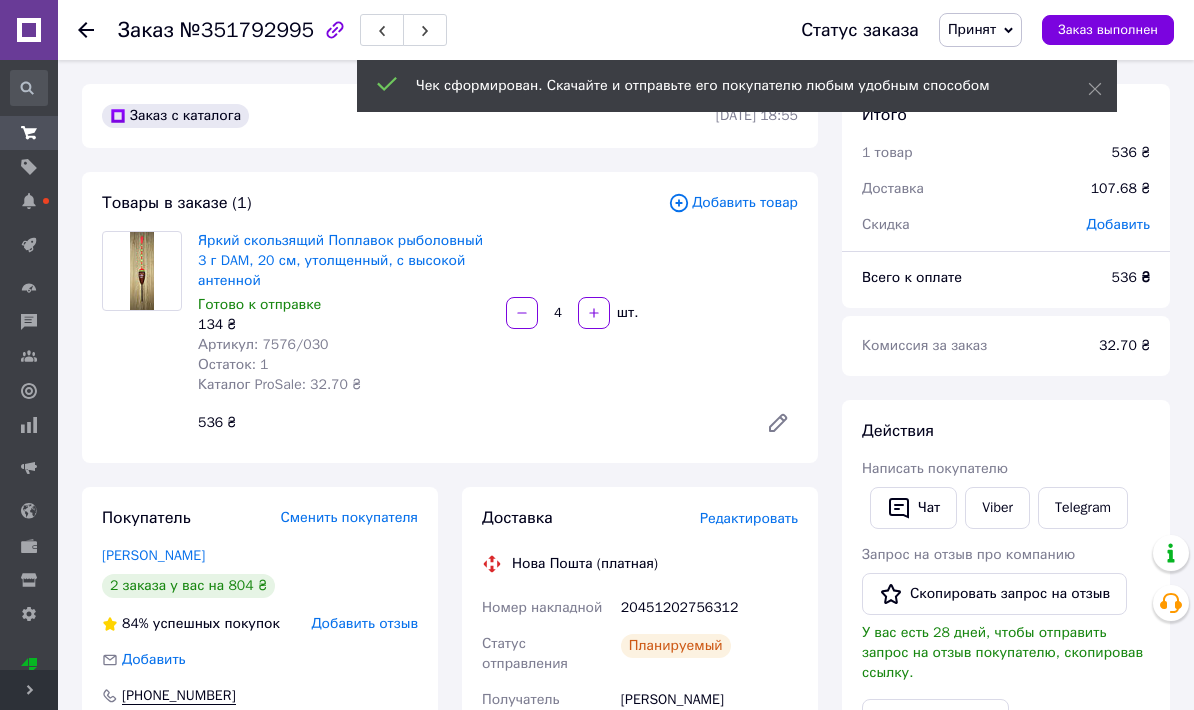 click 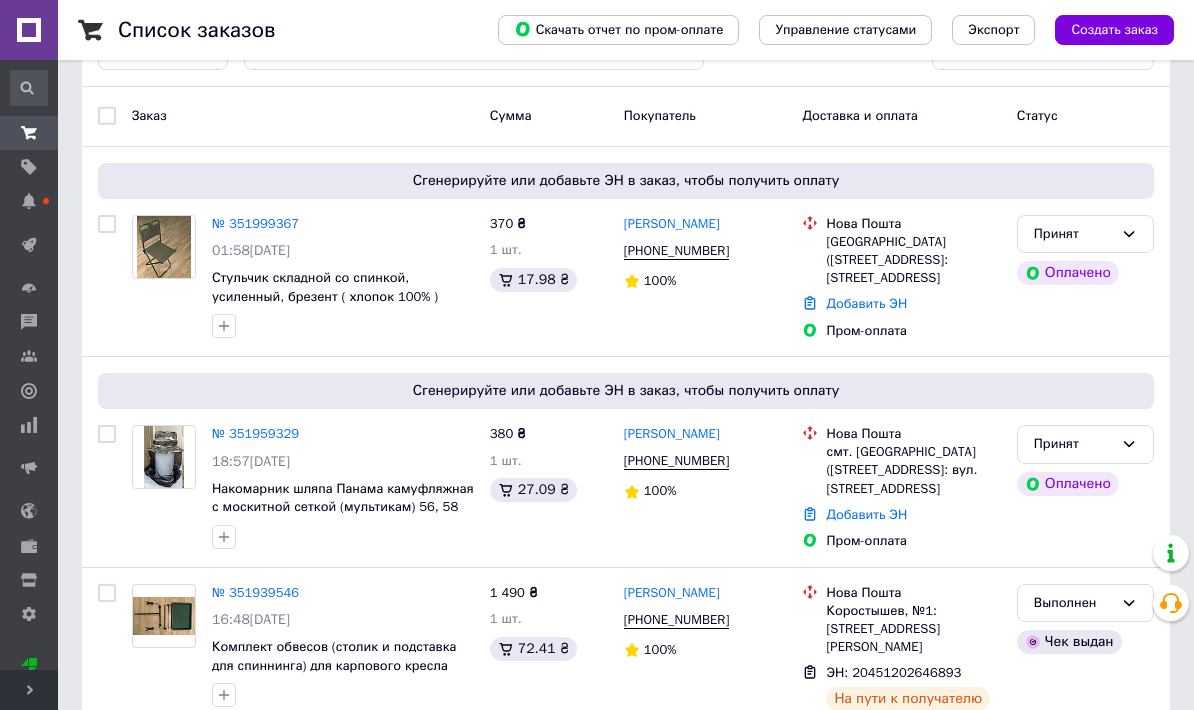 scroll, scrollTop: 0, scrollLeft: 0, axis: both 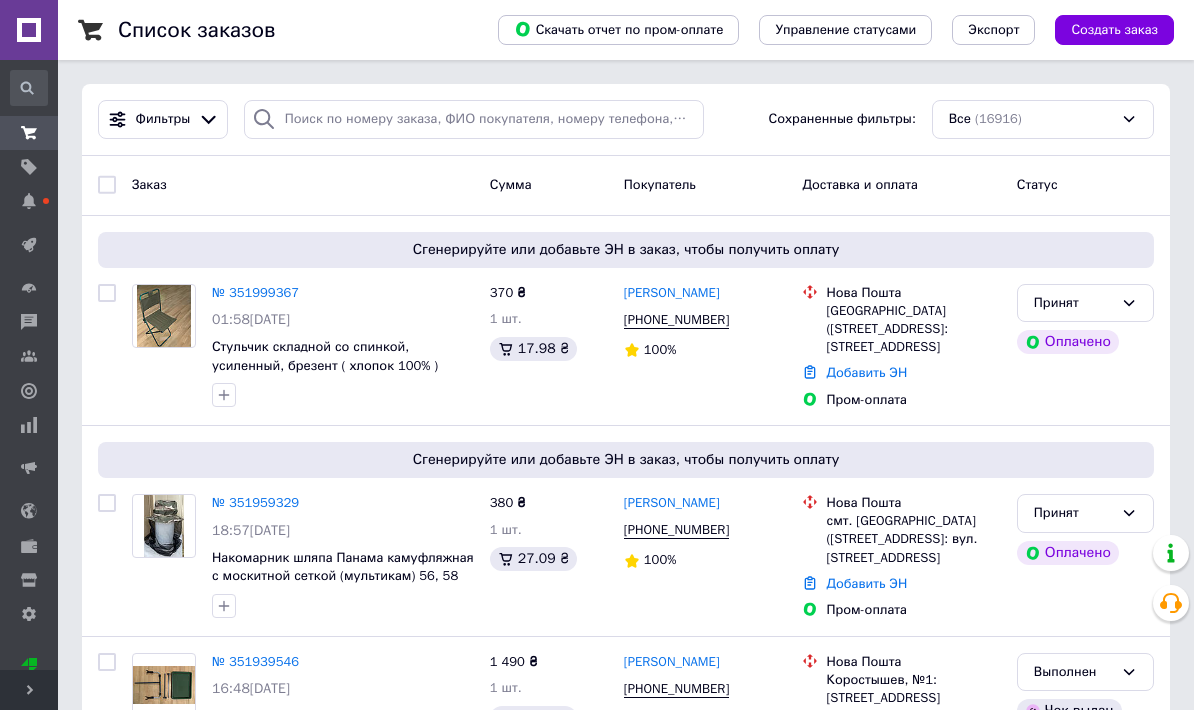 click on "Сгенерируйте или добавьте ЭН в заказ, чтобы получить оплату" at bounding box center [626, 460] 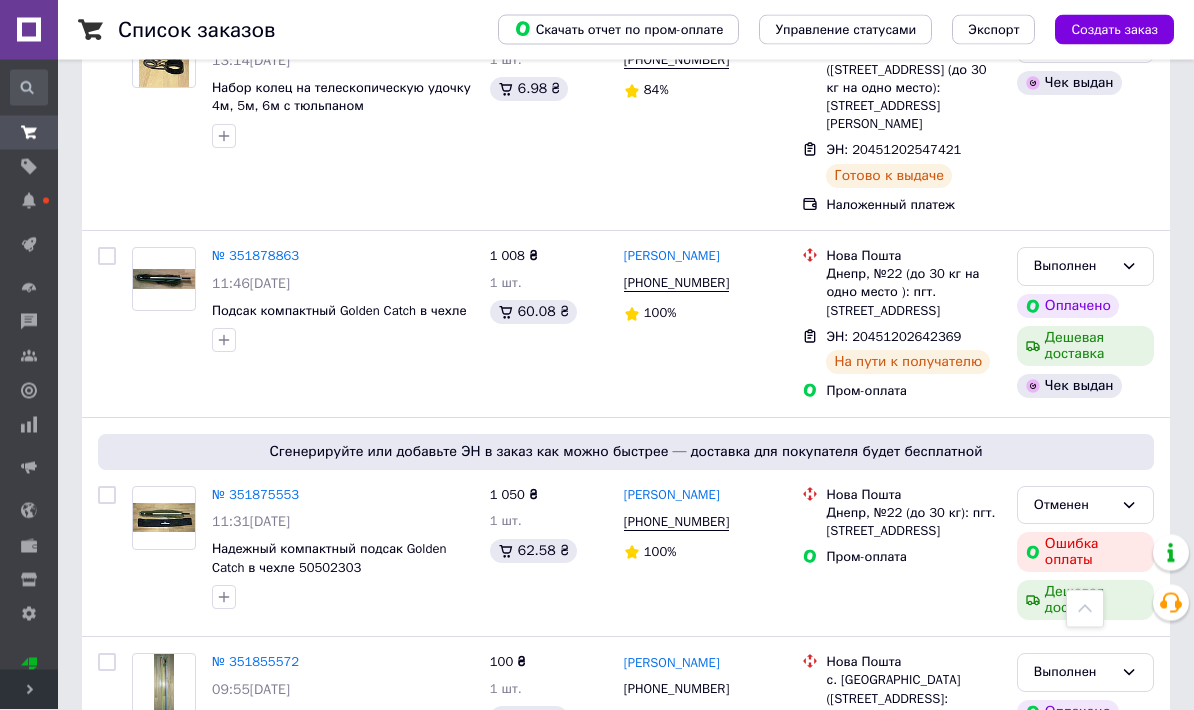 scroll, scrollTop: 1220, scrollLeft: 0, axis: vertical 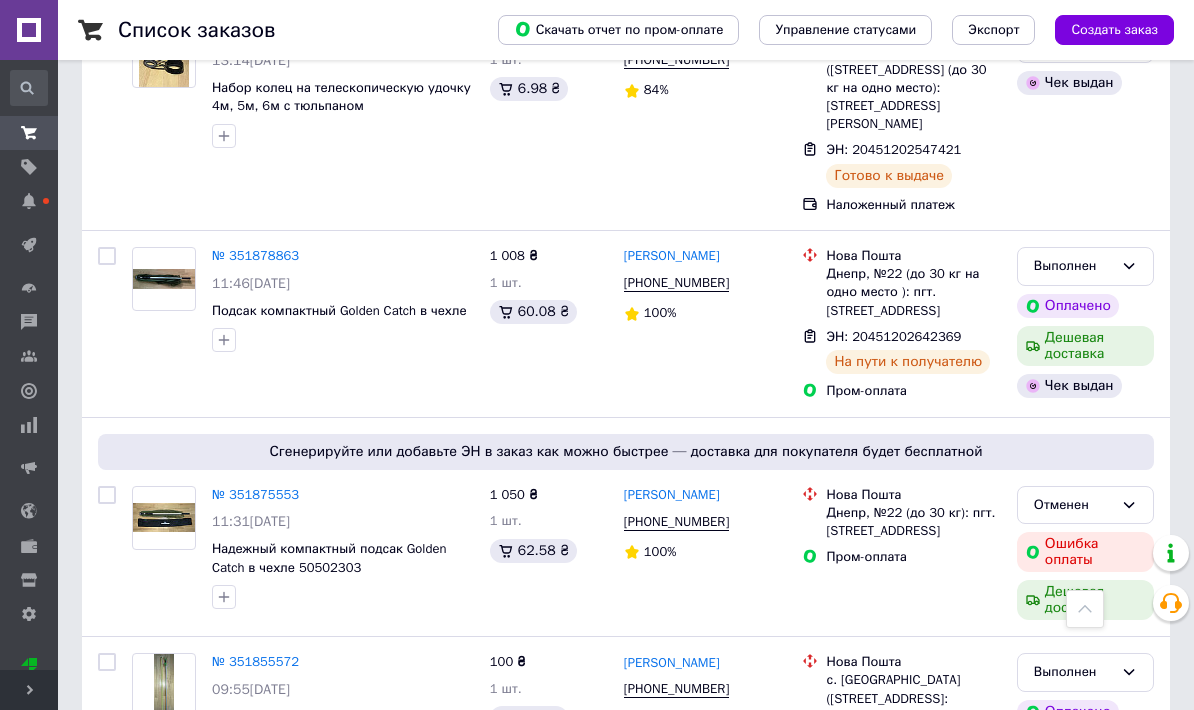 click at bounding box center [29, 245] 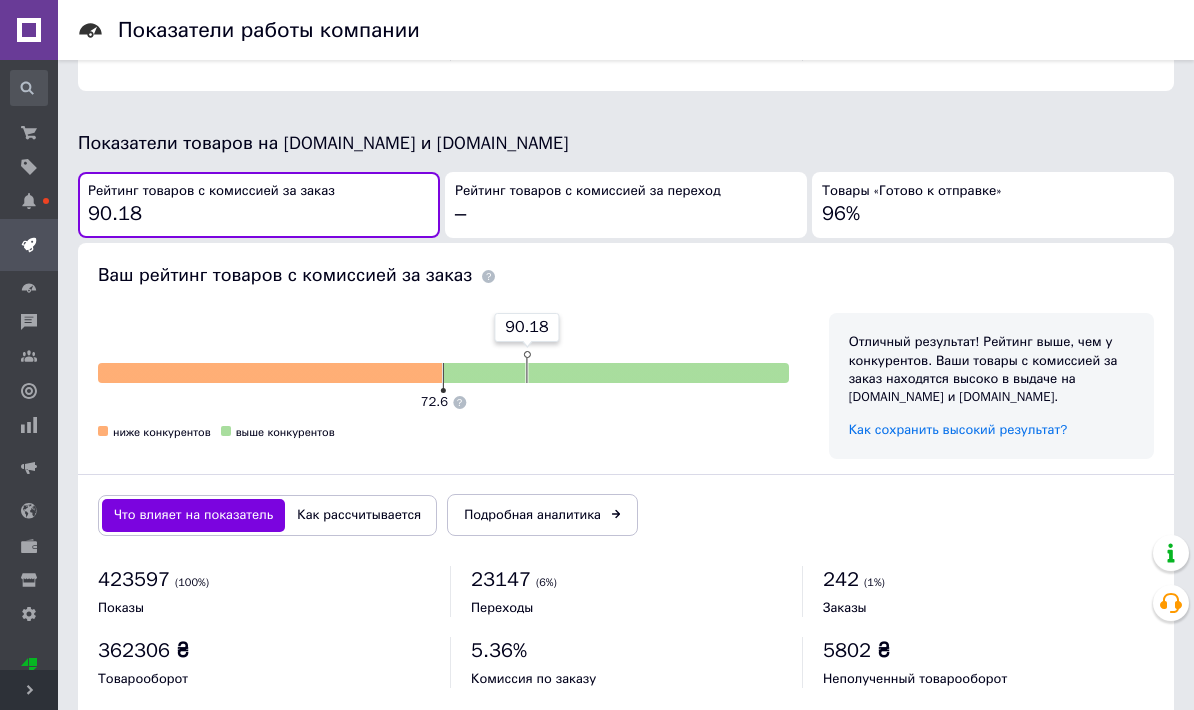 scroll, scrollTop: 1052, scrollLeft: 0, axis: vertical 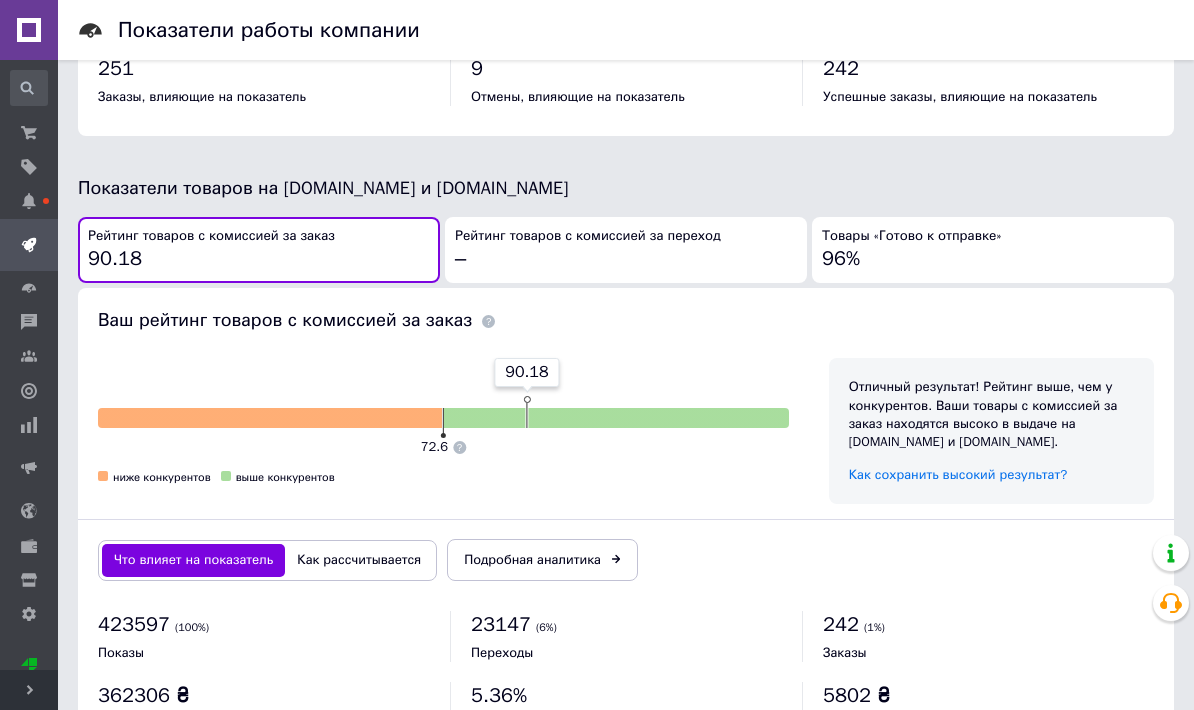 click on "Как рассчитывается" at bounding box center [359, 560] 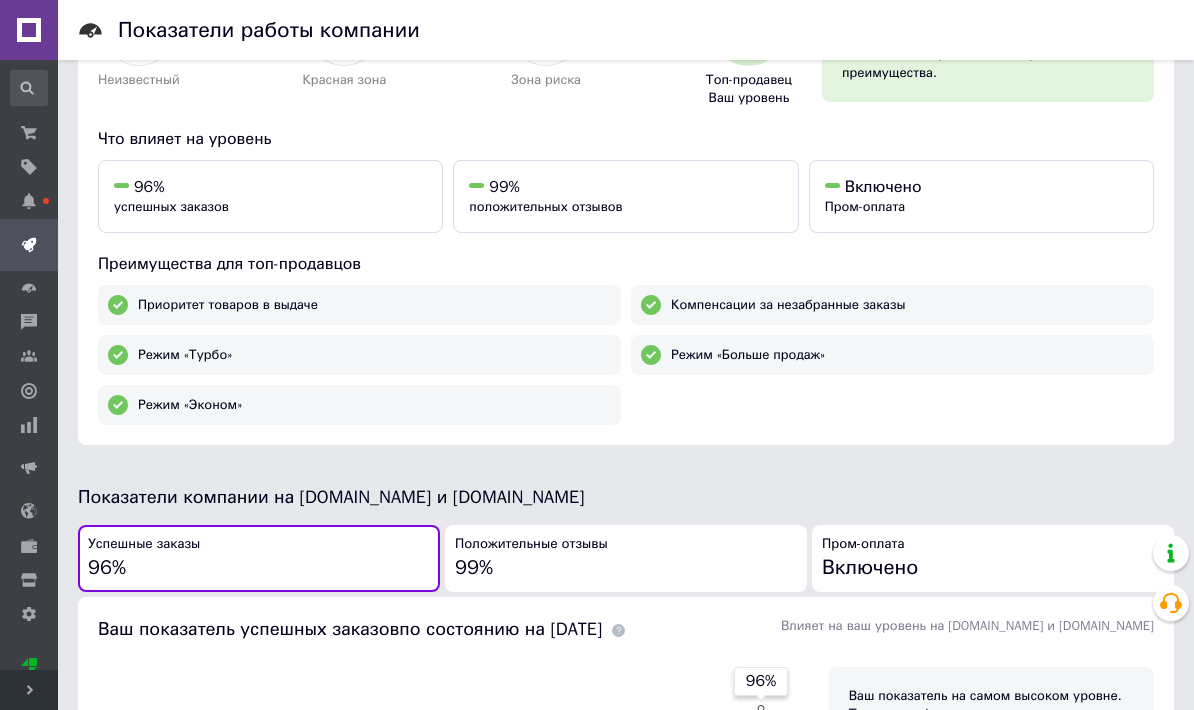 scroll, scrollTop: 151, scrollLeft: 0, axis: vertical 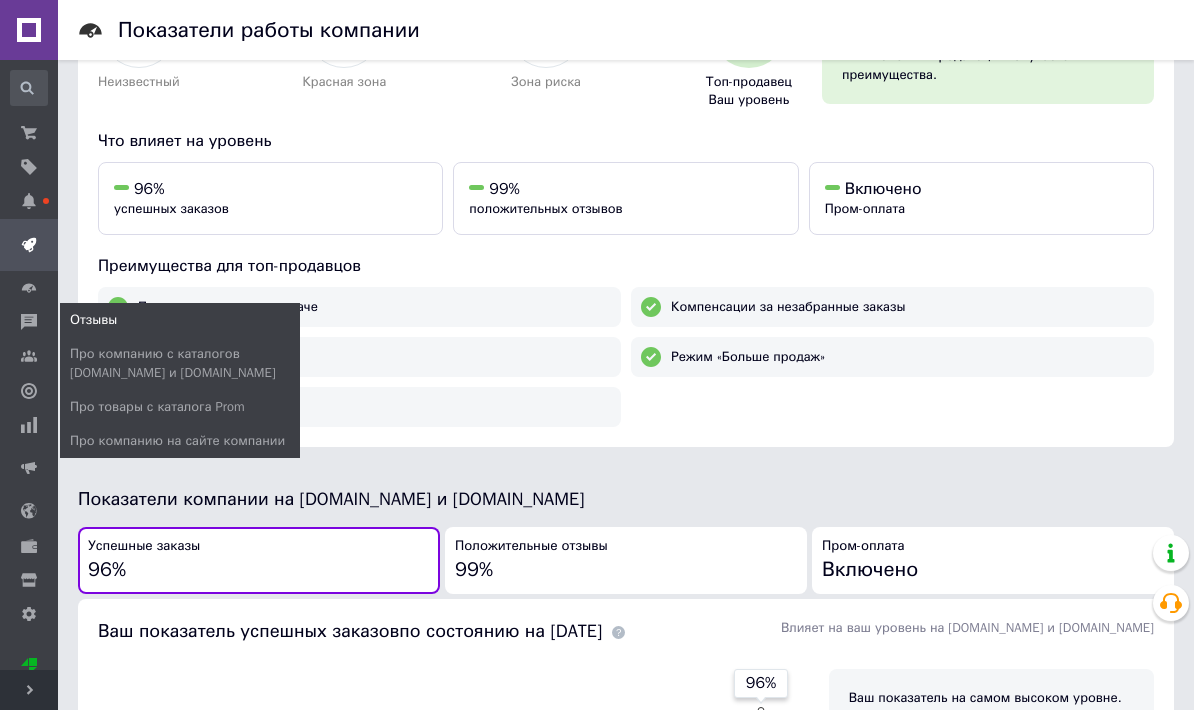 click on "Про товары с каталога Prom" at bounding box center (157, 407) 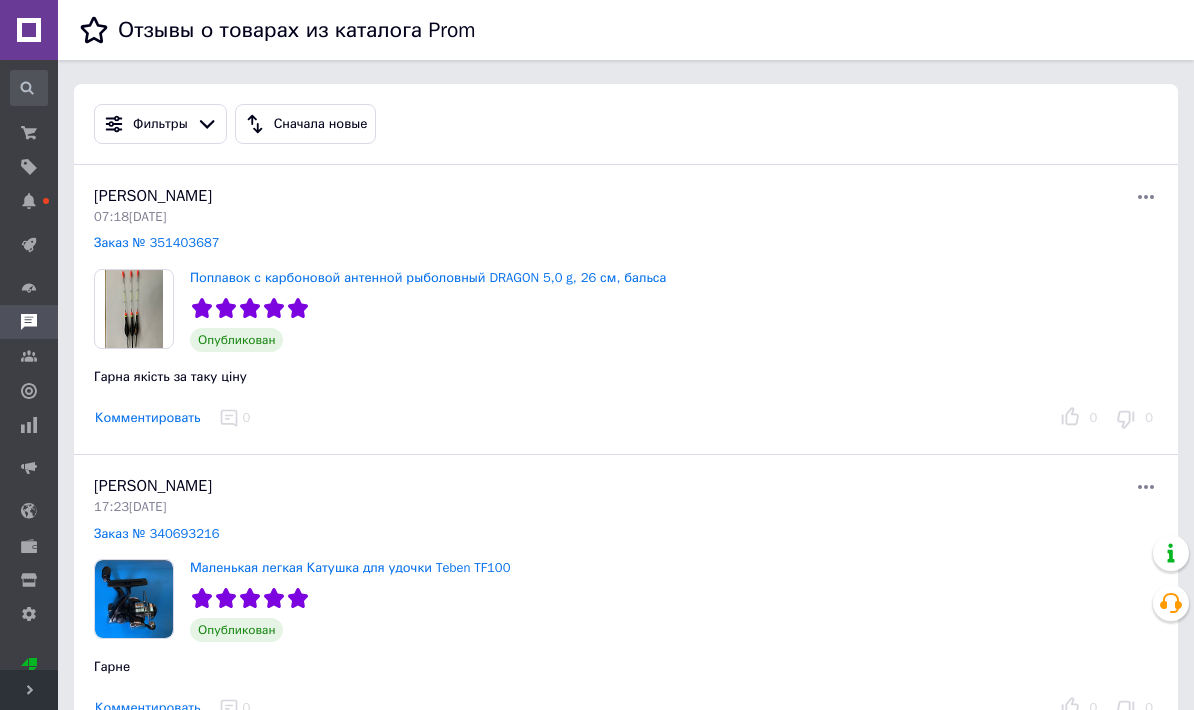 click on "Гарна якість за таку ціну" at bounding box center (352, 369) 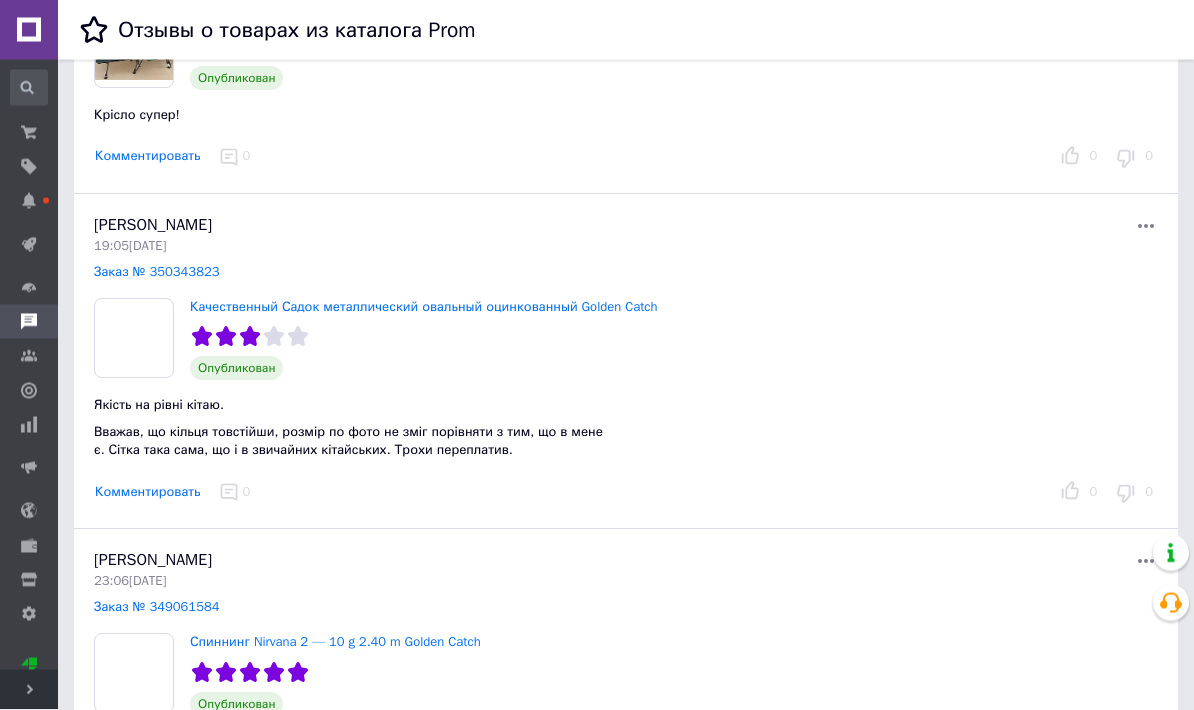 scroll, scrollTop: 1132, scrollLeft: 0, axis: vertical 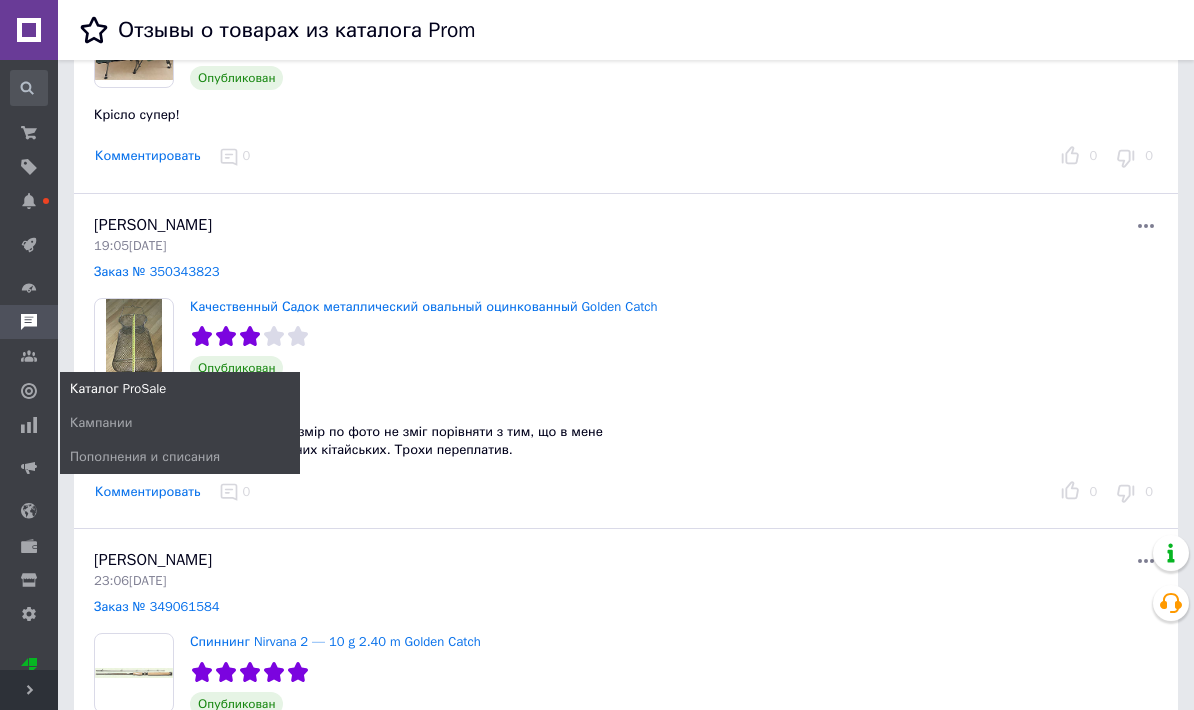 click 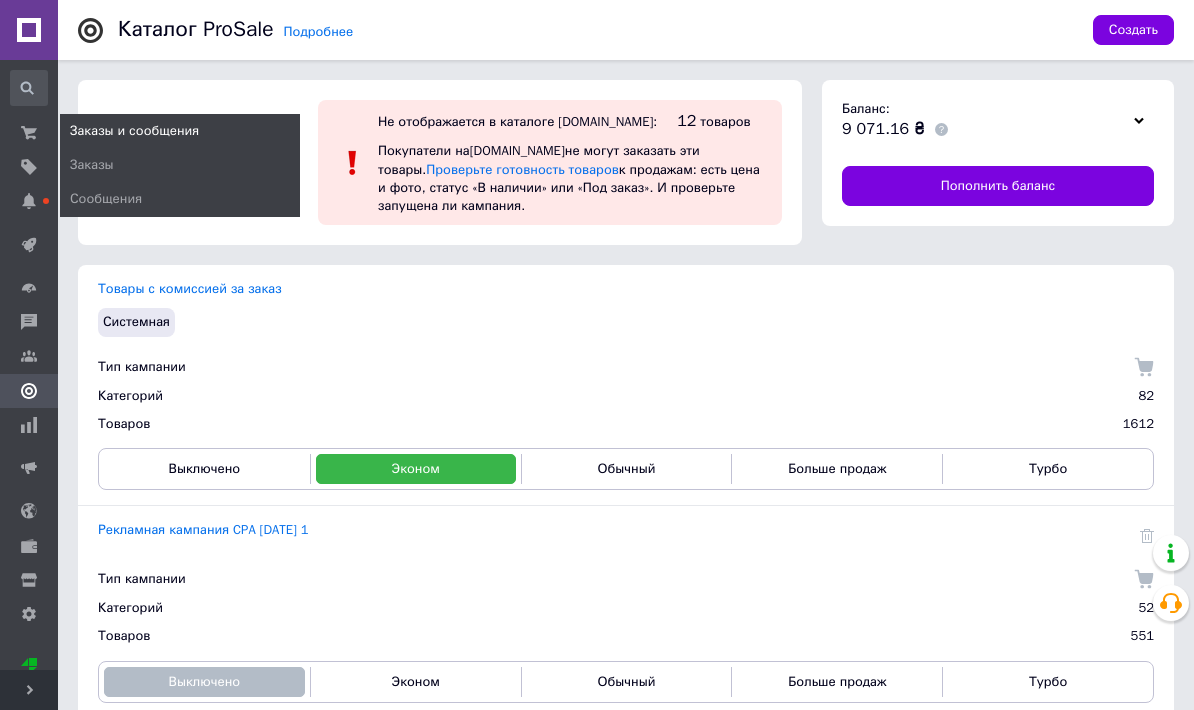 click on "Заказы" at bounding box center [180, 165] 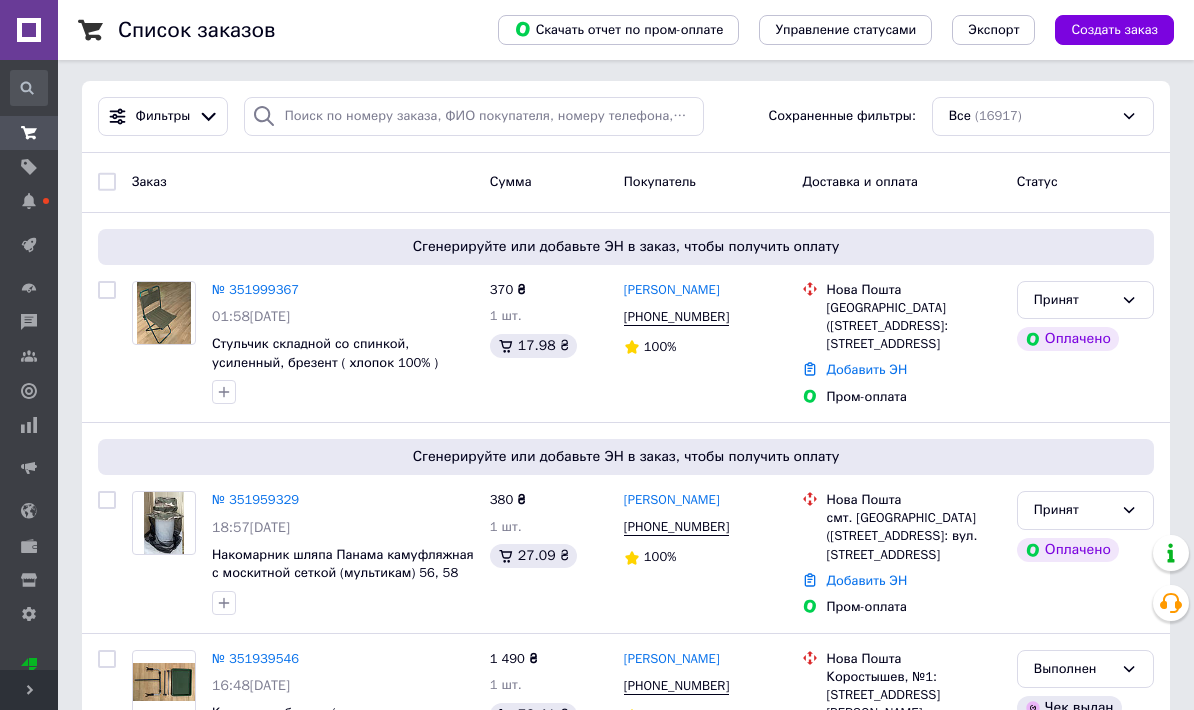 scroll, scrollTop: 0, scrollLeft: 0, axis: both 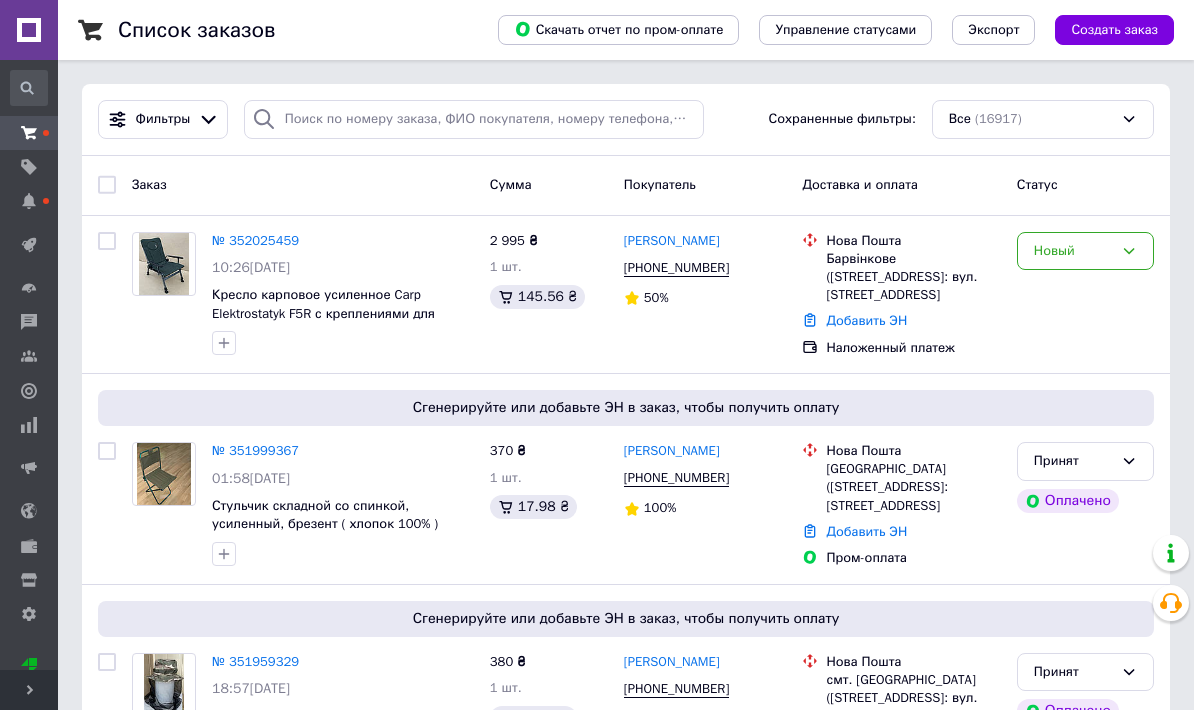 click on "Новый" at bounding box center (1073, 251) 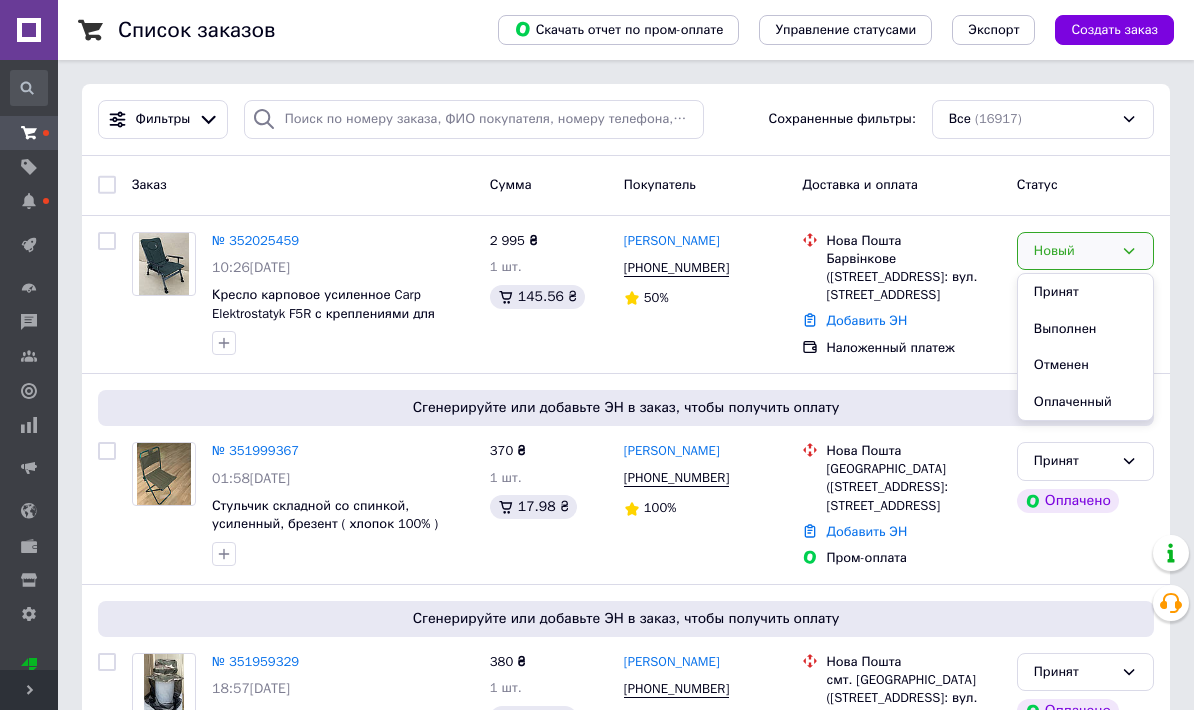 click on "Принят" at bounding box center (1085, 292) 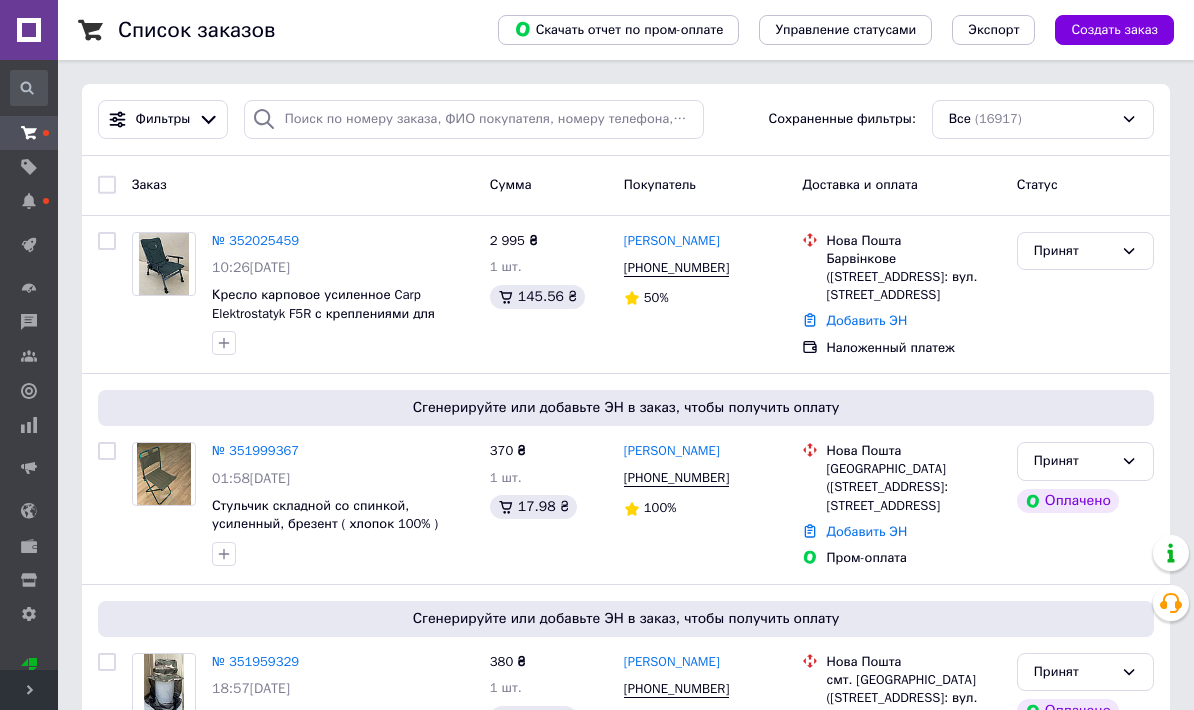 scroll, scrollTop: 34, scrollLeft: 0, axis: vertical 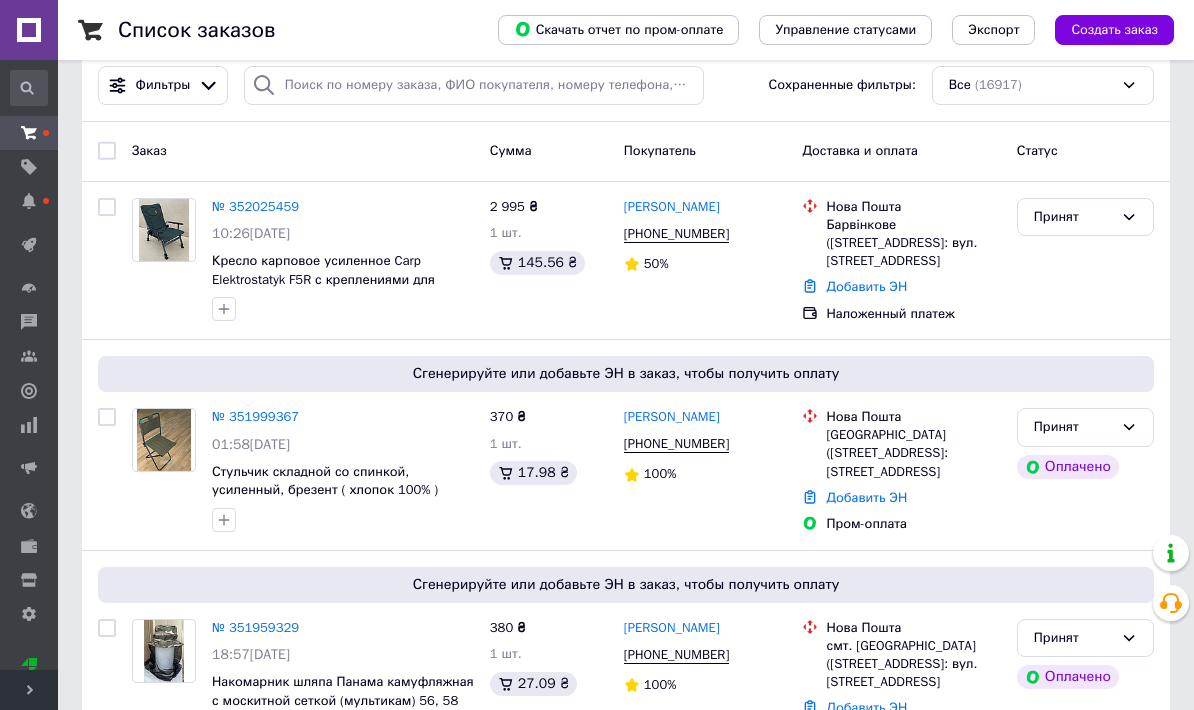 click on "Леся Бобух" at bounding box center [672, 207] 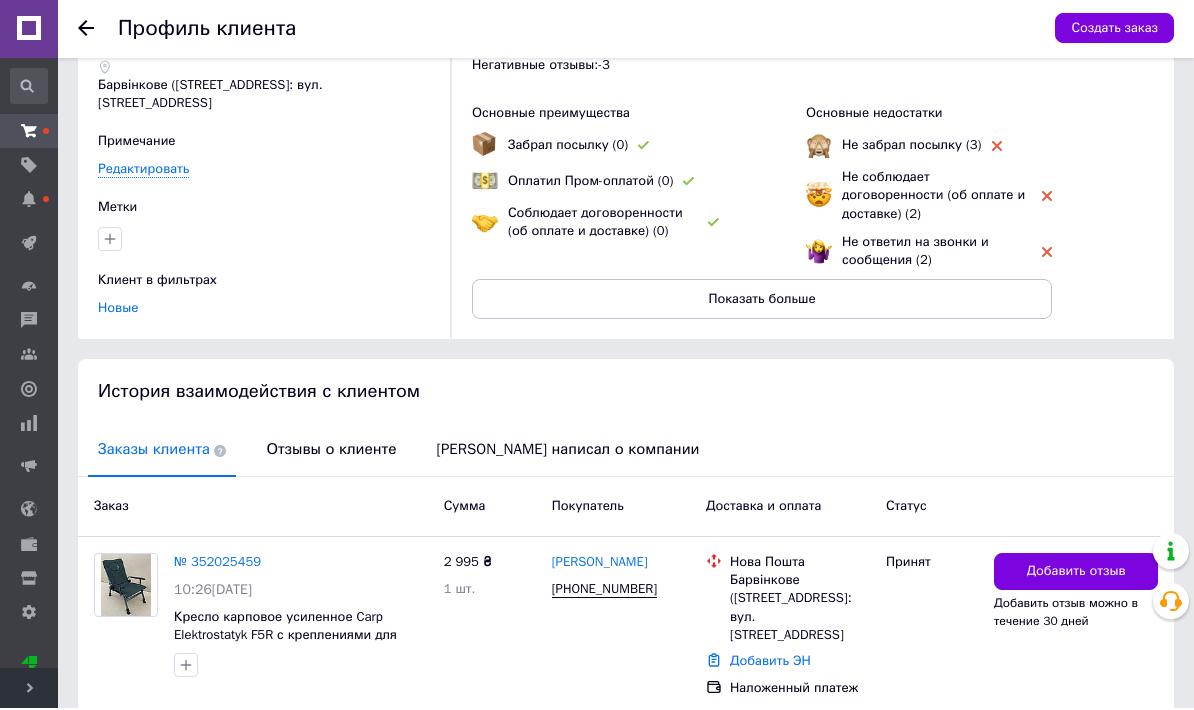 scroll, scrollTop: 0, scrollLeft: 0, axis: both 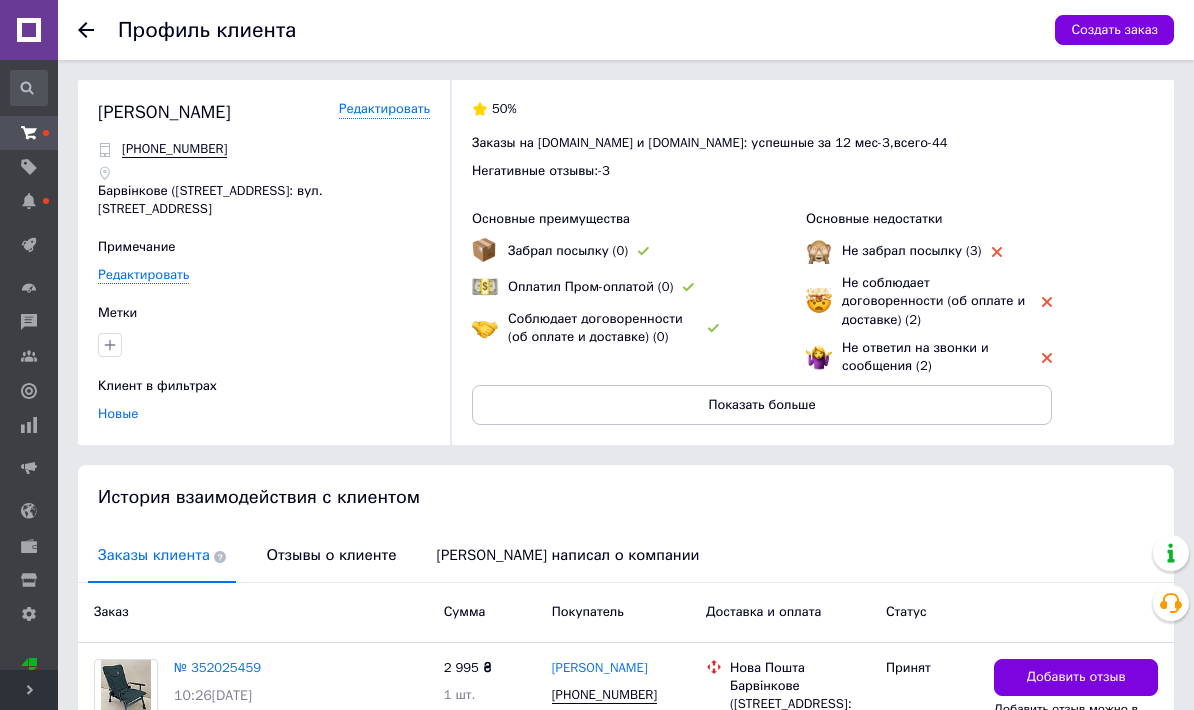click on "Отзывы о клиенте" at bounding box center [331, 555] 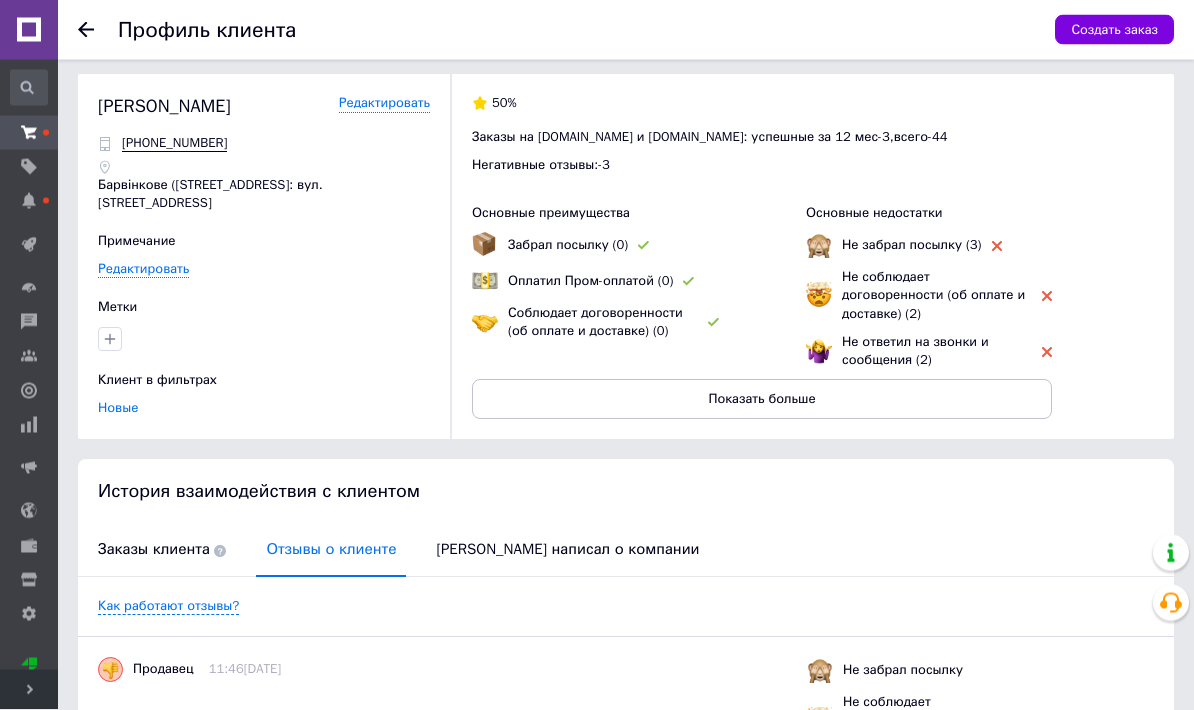 scroll, scrollTop: 0, scrollLeft: 0, axis: both 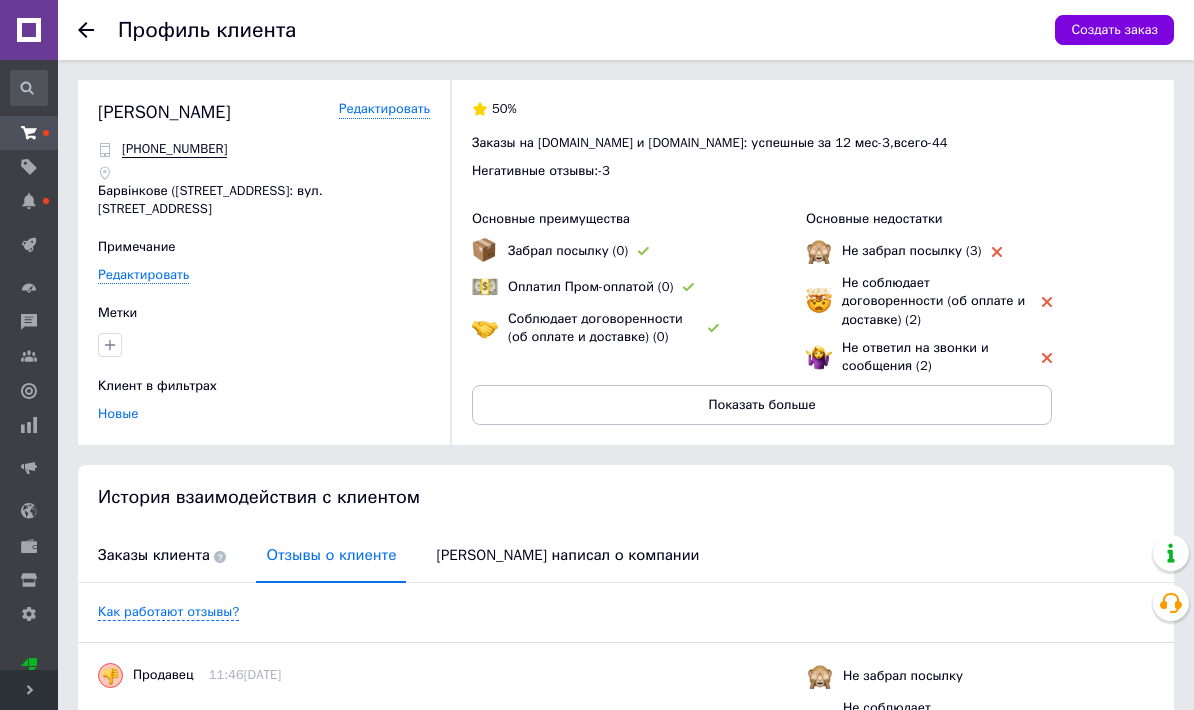 click 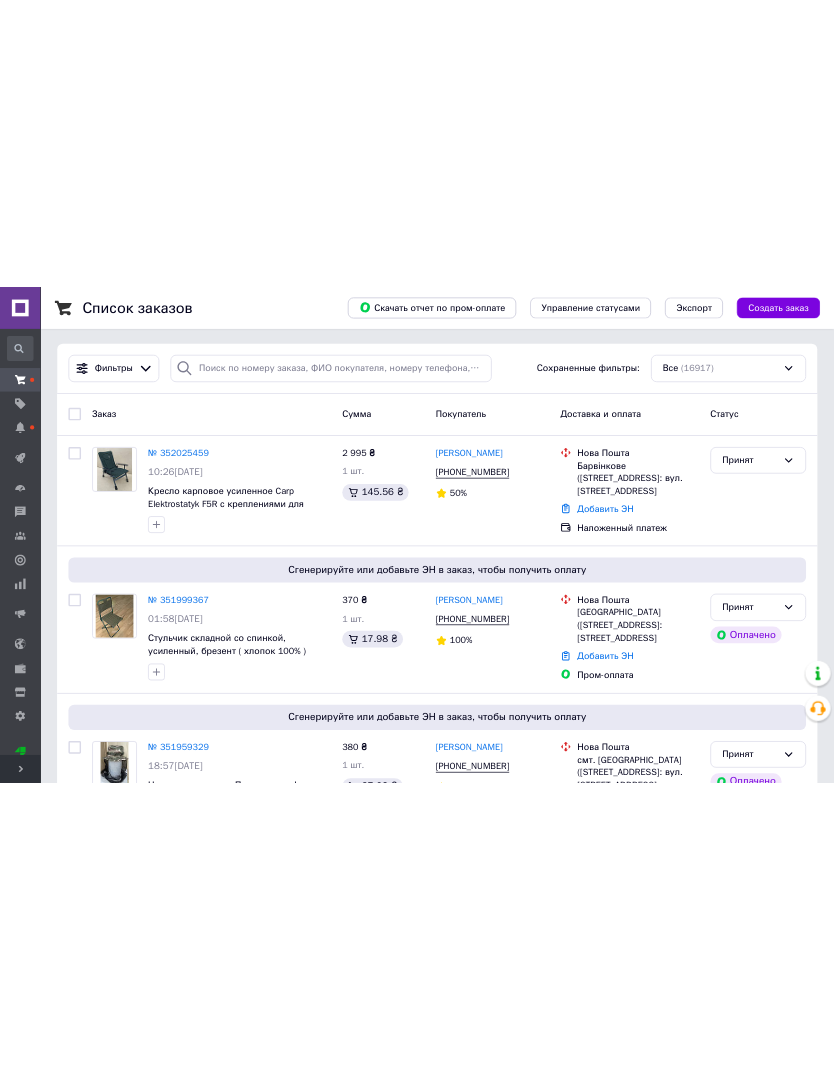 scroll, scrollTop: 0, scrollLeft: 0, axis: both 